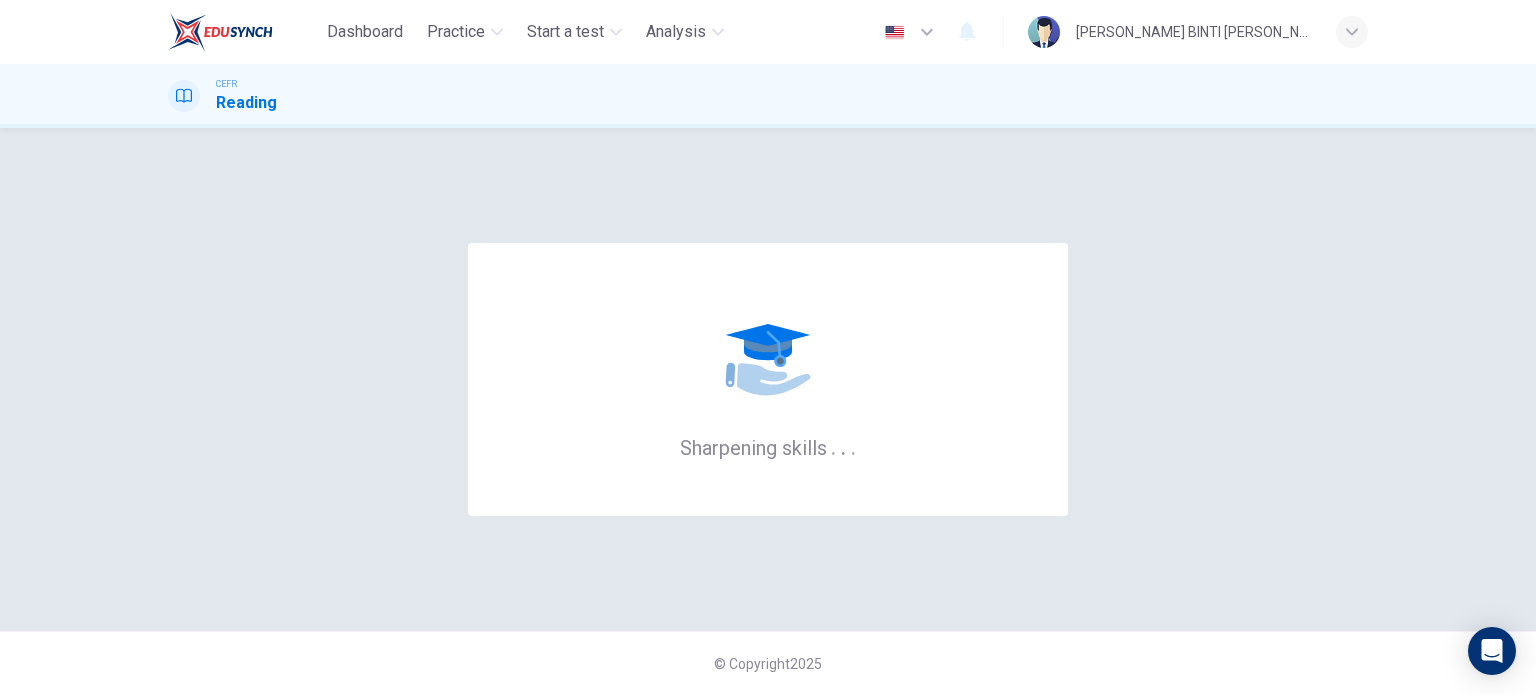 scroll, scrollTop: 0, scrollLeft: 0, axis: both 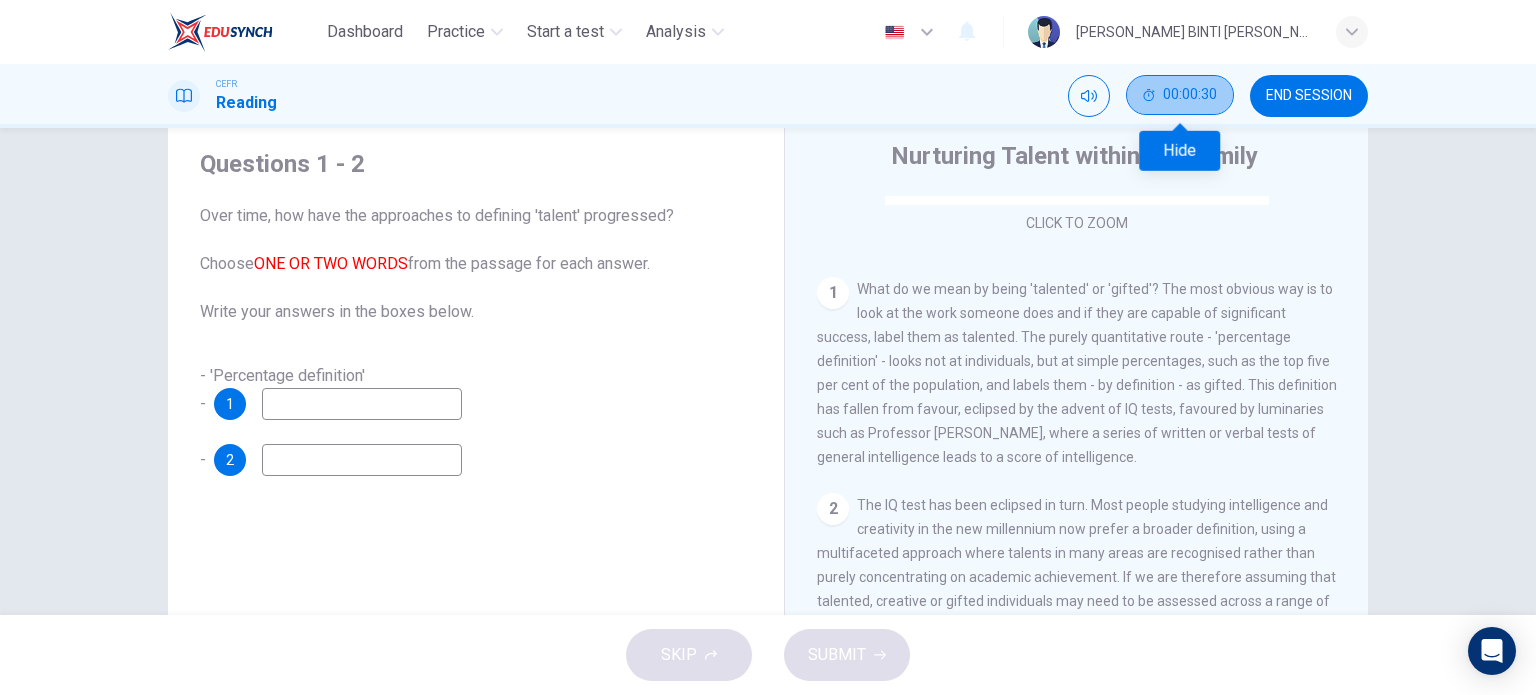 click on "00:00:30" at bounding box center (1180, 95) 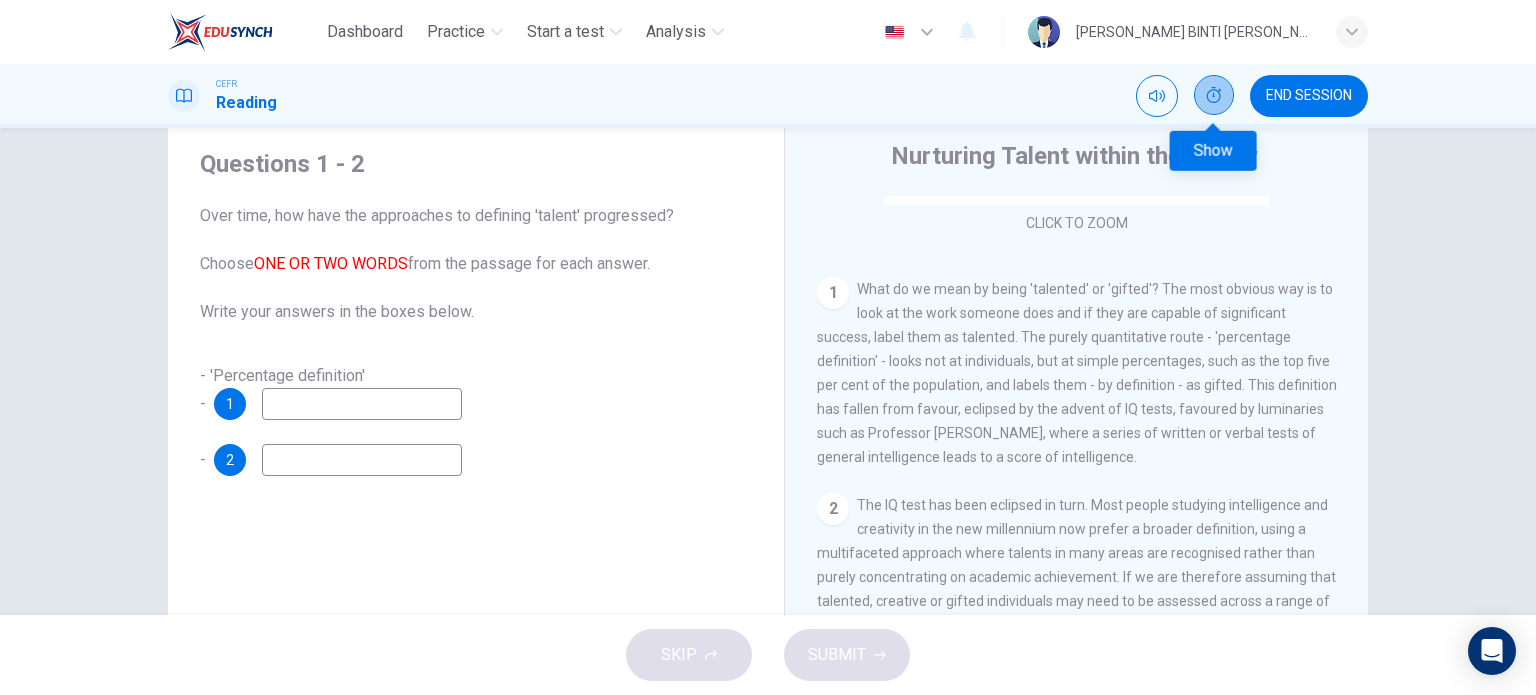 click at bounding box center [1214, 95] 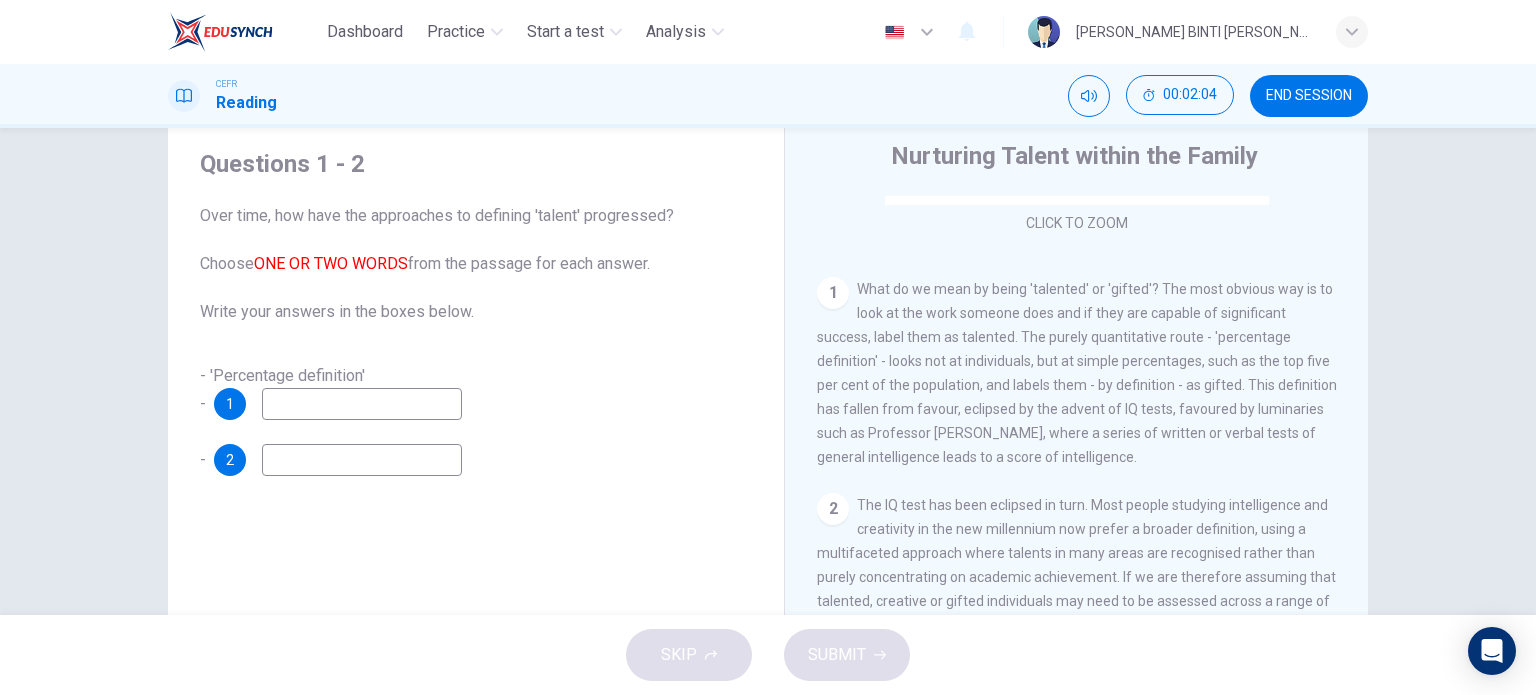 click on "ONE OR TWO WORDS" at bounding box center [331, 263] 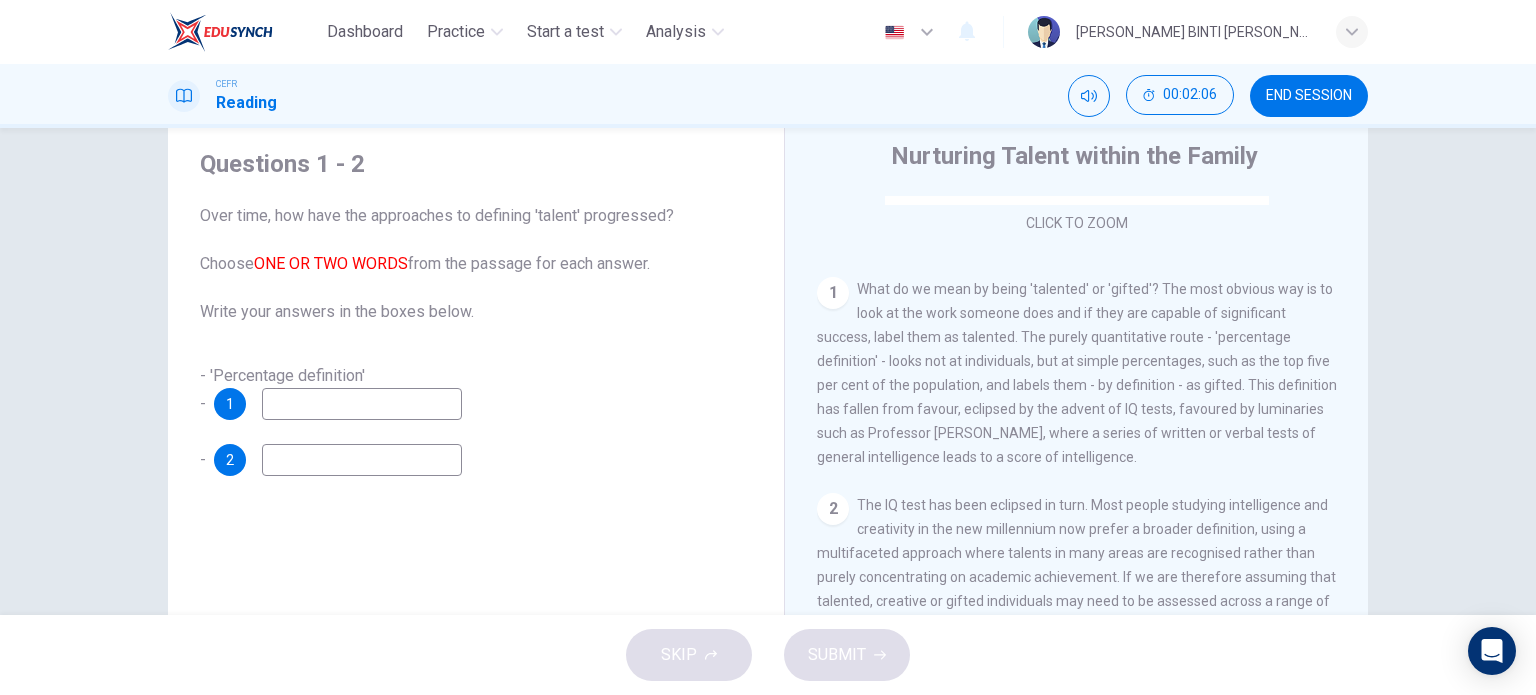 drag, startPoint x: 416, startPoint y: 259, endPoint x: 246, endPoint y: 260, distance: 170.00294 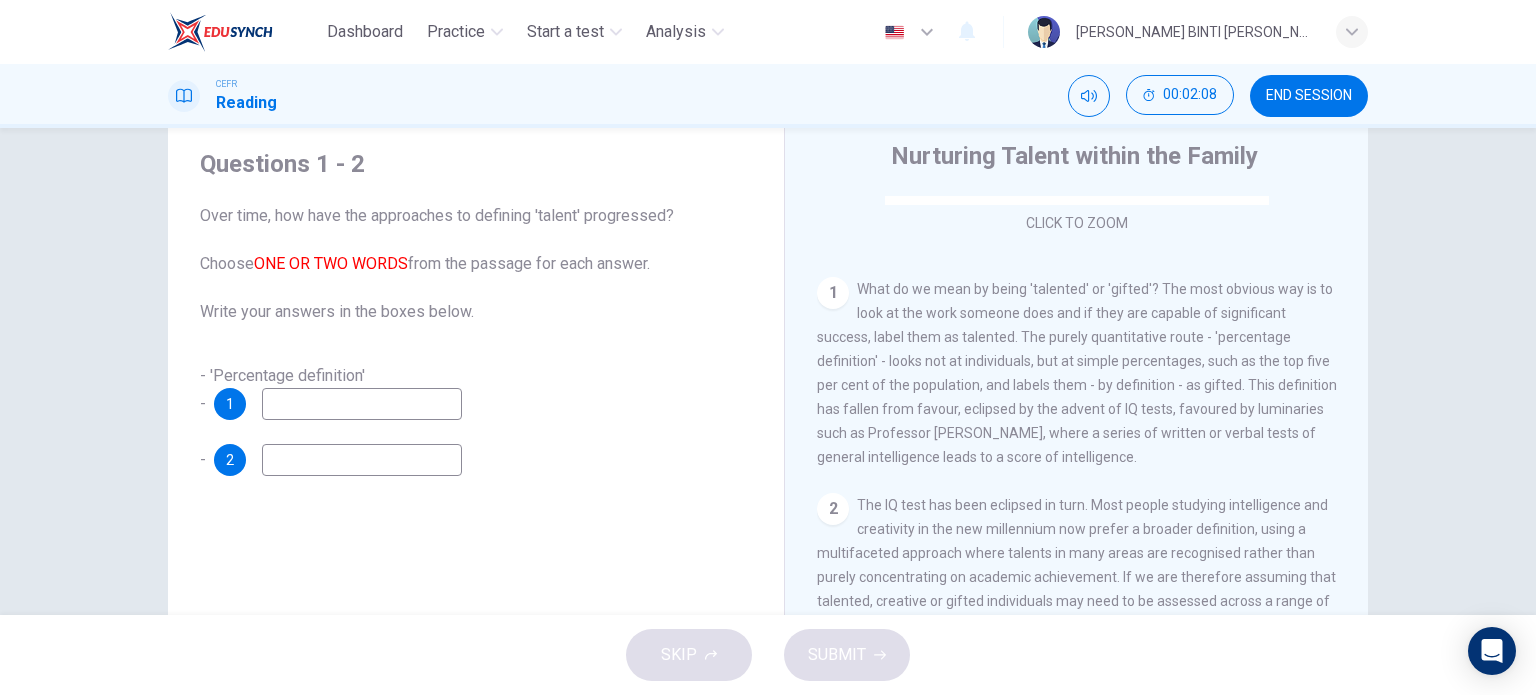 drag, startPoint x: 246, startPoint y: 260, endPoint x: 408, endPoint y: 255, distance: 162.07715 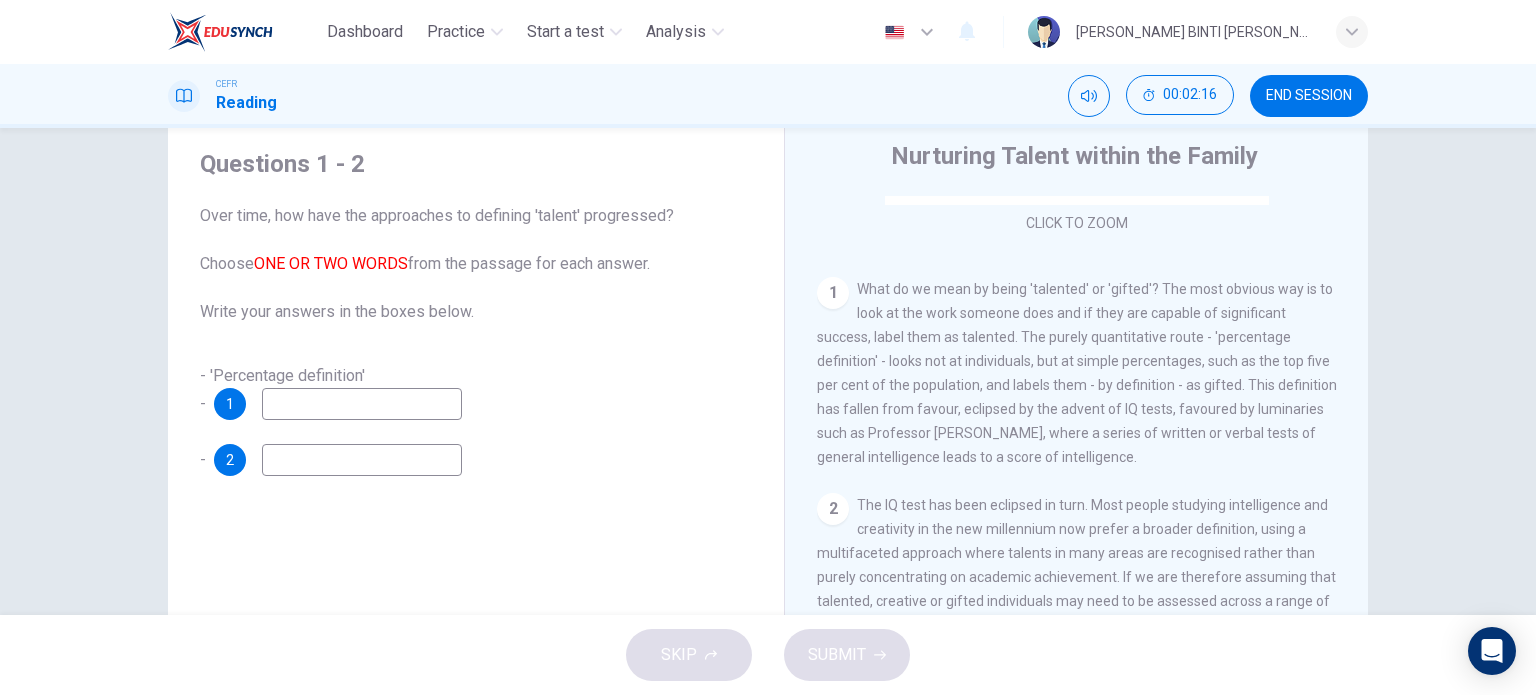 click at bounding box center (362, 404) 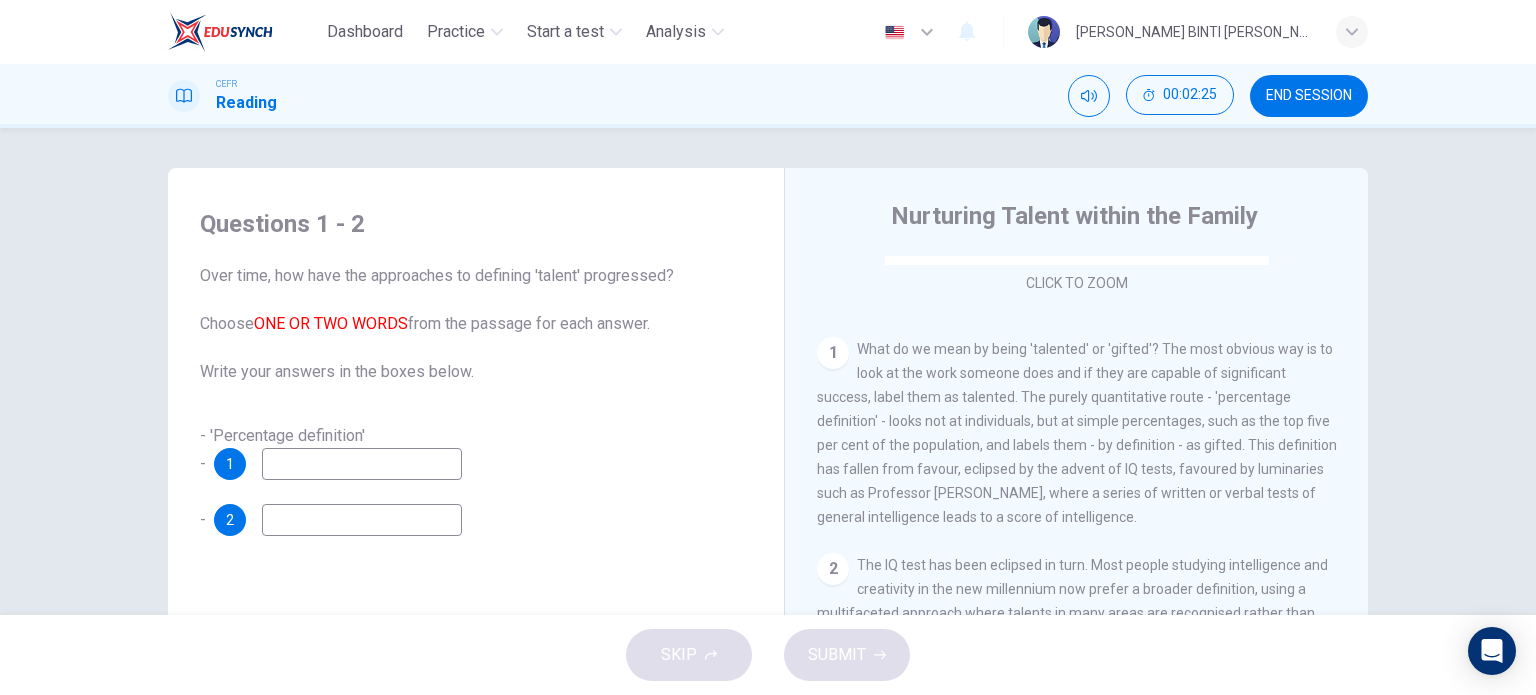scroll, scrollTop: 56, scrollLeft: 0, axis: vertical 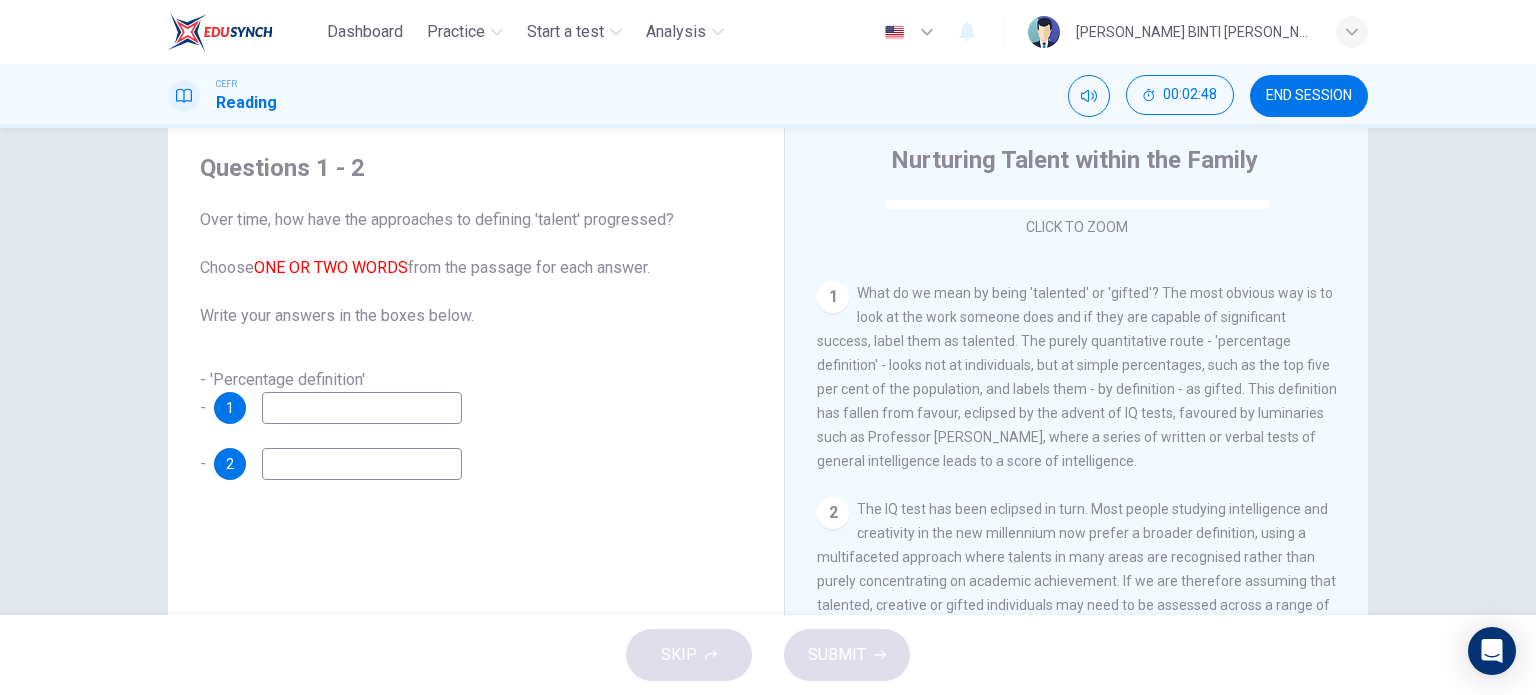 click on "What do we mean by being 'talented' or 'gifted'? The most obvious way is to look at the work someone does and if they are capable of significant success, label them as talented. The purely quantitative route - 'percentage definition' - looks not at individuals, but at simple percentages, such as the top five per cent of the population, and labels them - by definition - as gifted. This definition has fallen from favour, eclipsed by the advent of IQ tests, favoured by luminaries such as Professor [PERSON_NAME], where a series of written or verbal tests of general intelligence leads to a score of intelligence." at bounding box center (1077, 377) 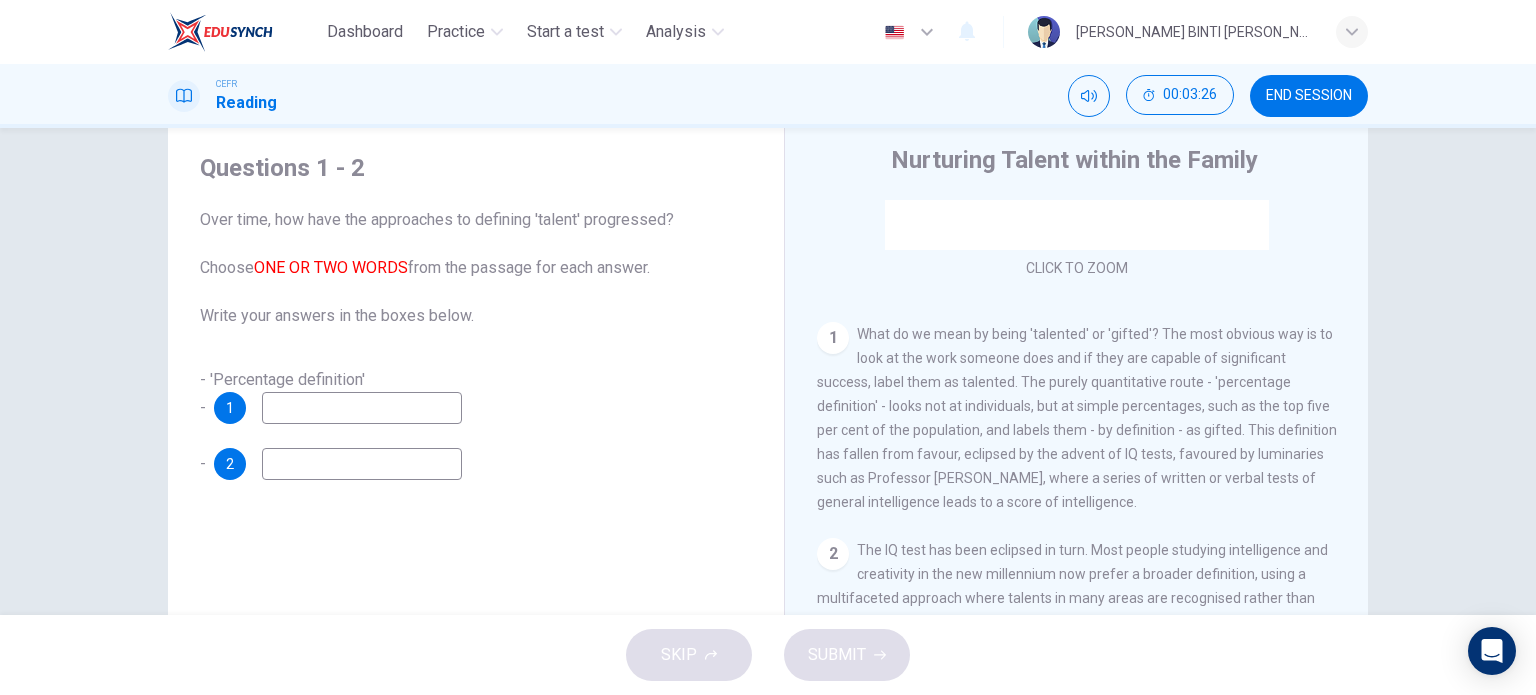 scroll, scrollTop: 300, scrollLeft: 0, axis: vertical 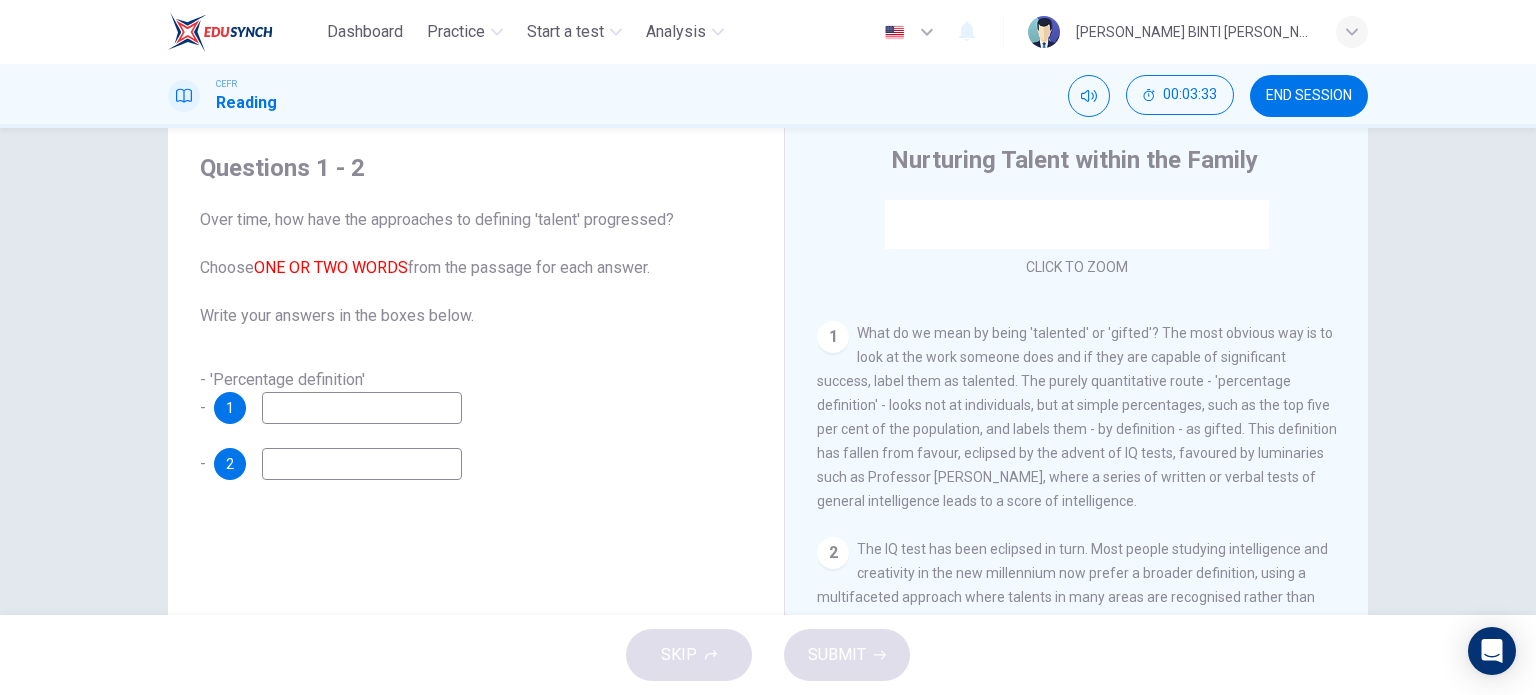click on "What do we mean by being 'talented' or 'gifted'? The most obvious way is to look at the work someone does and if they are capable of significant success, label them as talented. The purely quantitative route - 'percentage definition' - looks not at individuals, but at simple percentages, such as the top five per cent of the population, and labels them - by definition - as gifted. This definition has fallen from favour, eclipsed by the advent of IQ tests, favoured by luminaries such as Professor [PERSON_NAME], where a series of written or verbal tests of general intelligence leads to a score of intelligence." at bounding box center [1077, 417] 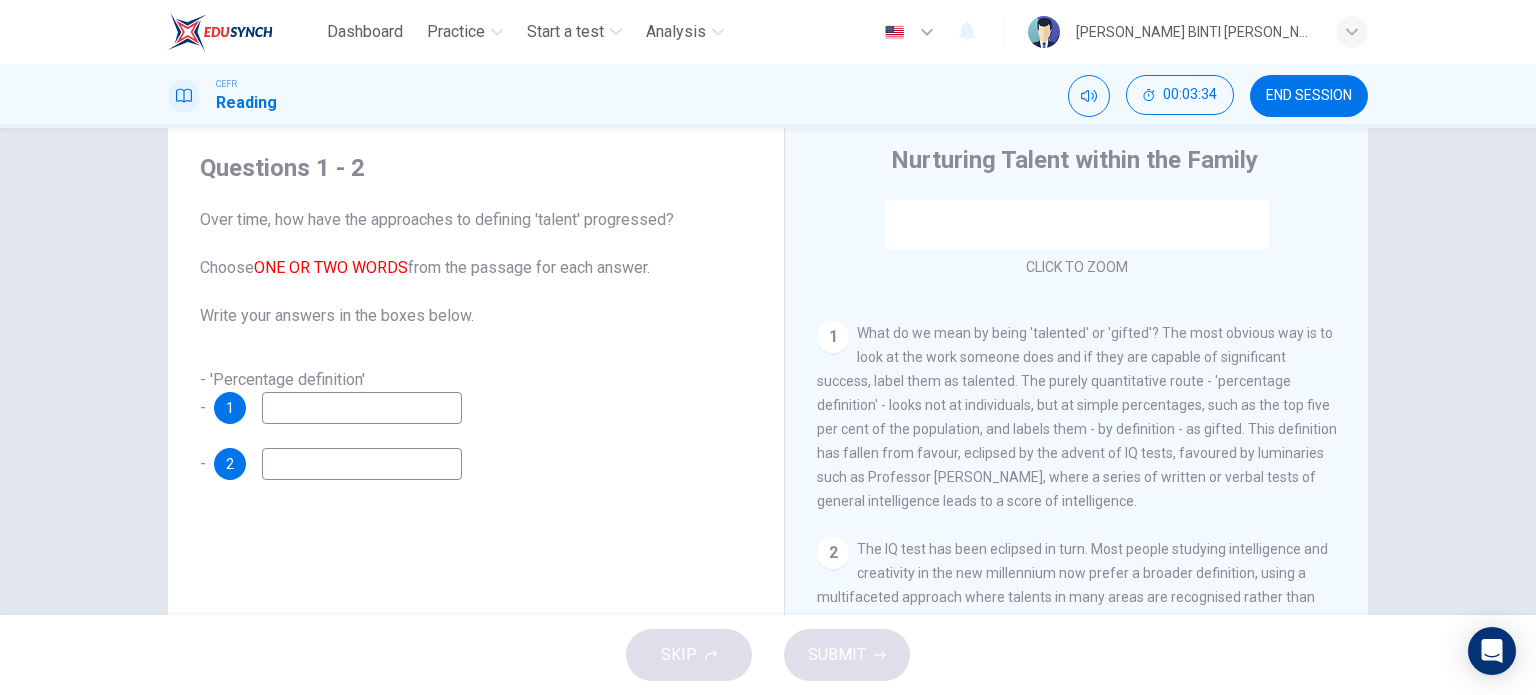 drag, startPoint x: 936, startPoint y: 453, endPoint x: 968, endPoint y: 456, distance: 32.140316 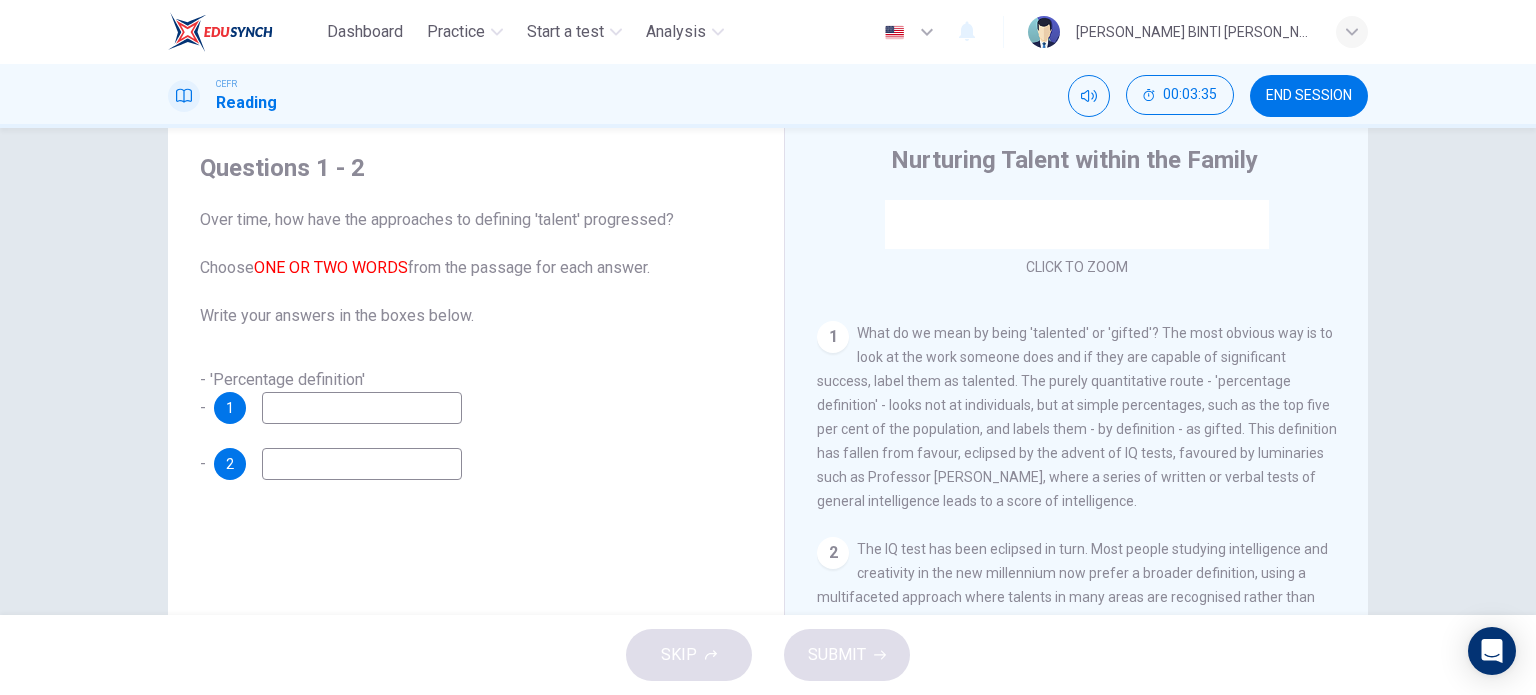 click on "What do we mean by being 'talented' or 'gifted'? The most obvious way is to look at the work someone does and if they are capable of significant success, label them as talented. The purely quantitative route - 'percentage definition' - looks not at individuals, but at simple percentages, such as the top five per cent of the population, and labels them - by definition - as gifted. This definition has fallen from favour, eclipsed by the advent of IQ tests, favoured by luminaries such as Professor [PERSON_NAME], where a series of written or verbal tests of general intelligence leads to a score of intelligence." at bounding box center [1077, 417] 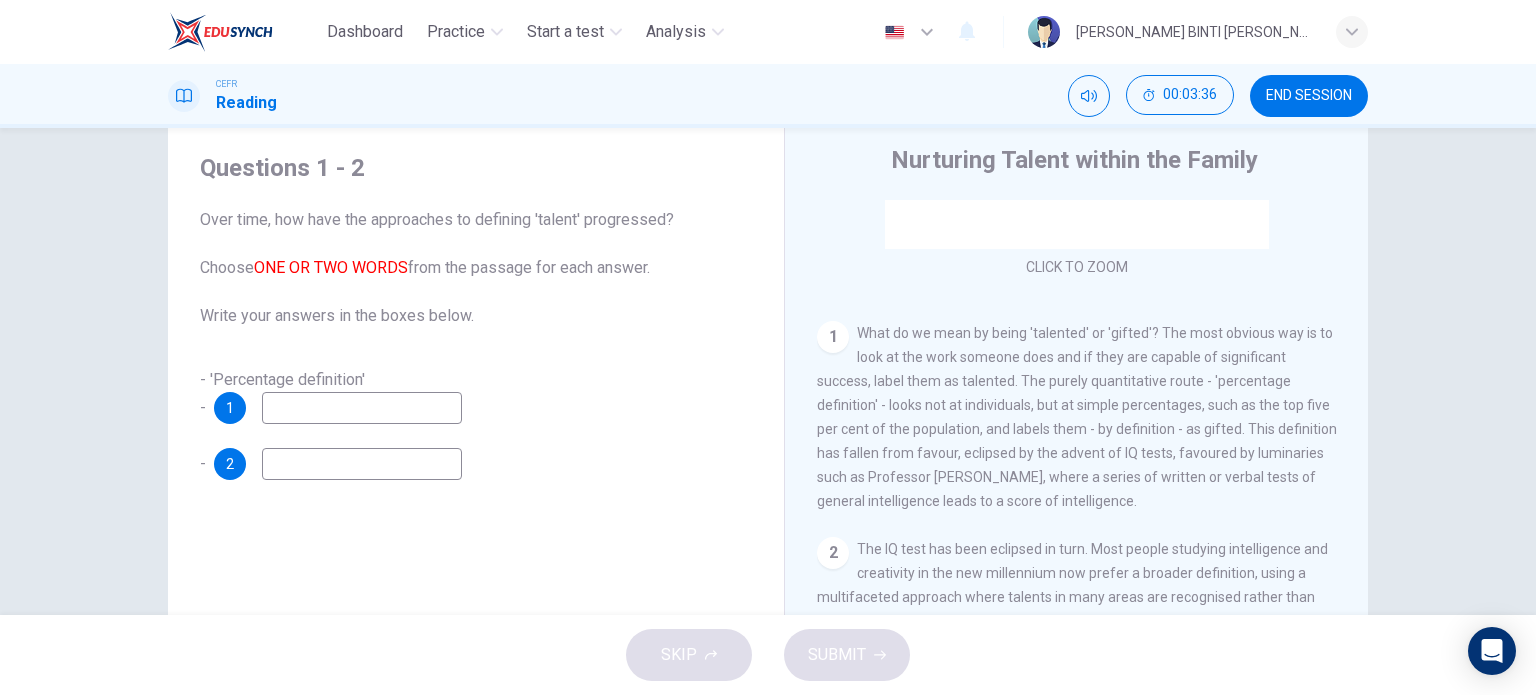 click on "What do we mean by being 'talented' or 'gifted'? The most obvious way is to look at the work someone does and if they are capable of significant success, label them as talented. The purely quantitative route - 'percentage definition' - looks not at individuals, but at simple percentages, such as the top five per cent of the population, and labels them - by definition - as gifted. This definition has fallen from favour, eclipsed by the advent of IQ tests, favoured by luminaries such as Professor [PERSON_NAME], where a series of written or verbal tests of general intelligence leads to a score of intelligence." at bounding box center [1077, 417] 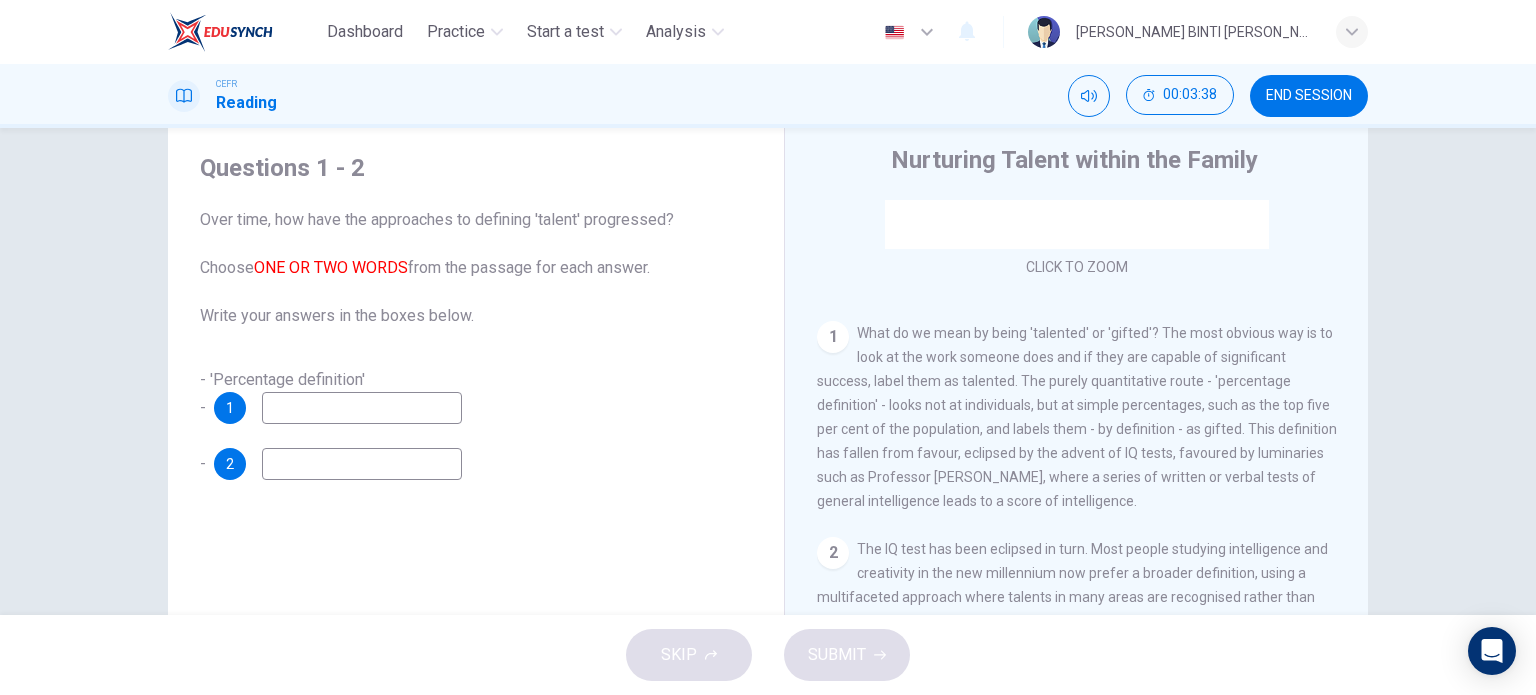click on "What do we mean by being 'talented' or 'gifted'? The most obvious way is to look at the work someone does and if they are capable of significant success, label them as talented. The purely quantitative route - 'percentage definition' - looks not at individuals, but at simple percentages, such as the top five per cent of the population, and labels them - by definition - as gifted. This definition has fallen from favour, eclipsed by the advent of IQ tests, favoured by luminaries such as Professor [PERSON_NAME], where a series of written or verbal tests of general intelligence leads to a score of intelligence." at bounding box center [1077, 417] 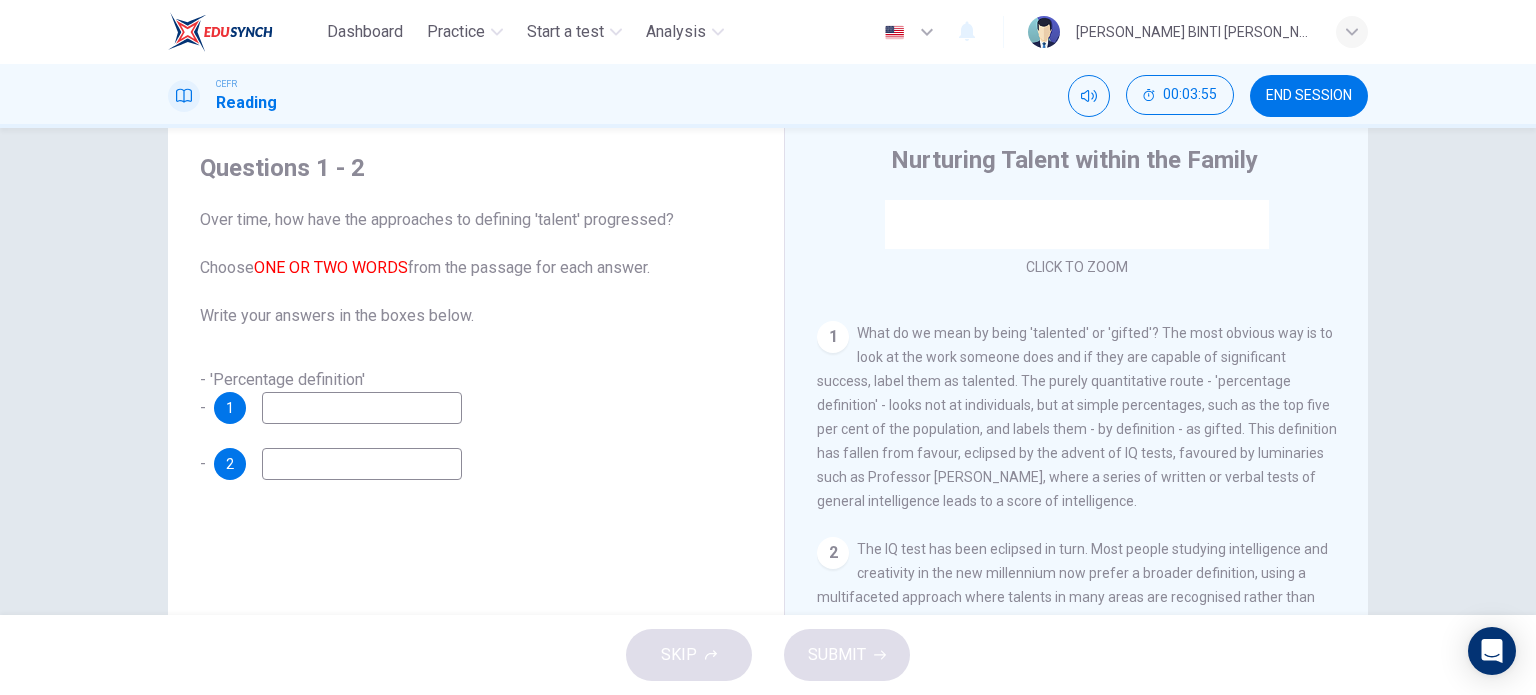 click on "What do we mean by being 'talented' or 'gifted'? The most obvious way is to look at the work someone does and if they are capable of significant success, label them as talented. The purely quantitative route - 'percentage definition' - looks not at individuals, but at simple percentages, such as the top five per cent of the population, and labels them - by definition - as gifted. This definition has fallen from favour, eclipsed by the advent of IQ tests, favoured by luminaries such as Professor [PERSON_NAME], where a series of written or verbal tests of general intelligence leads to a score of intelligence." at bounding box center [1077, 417] 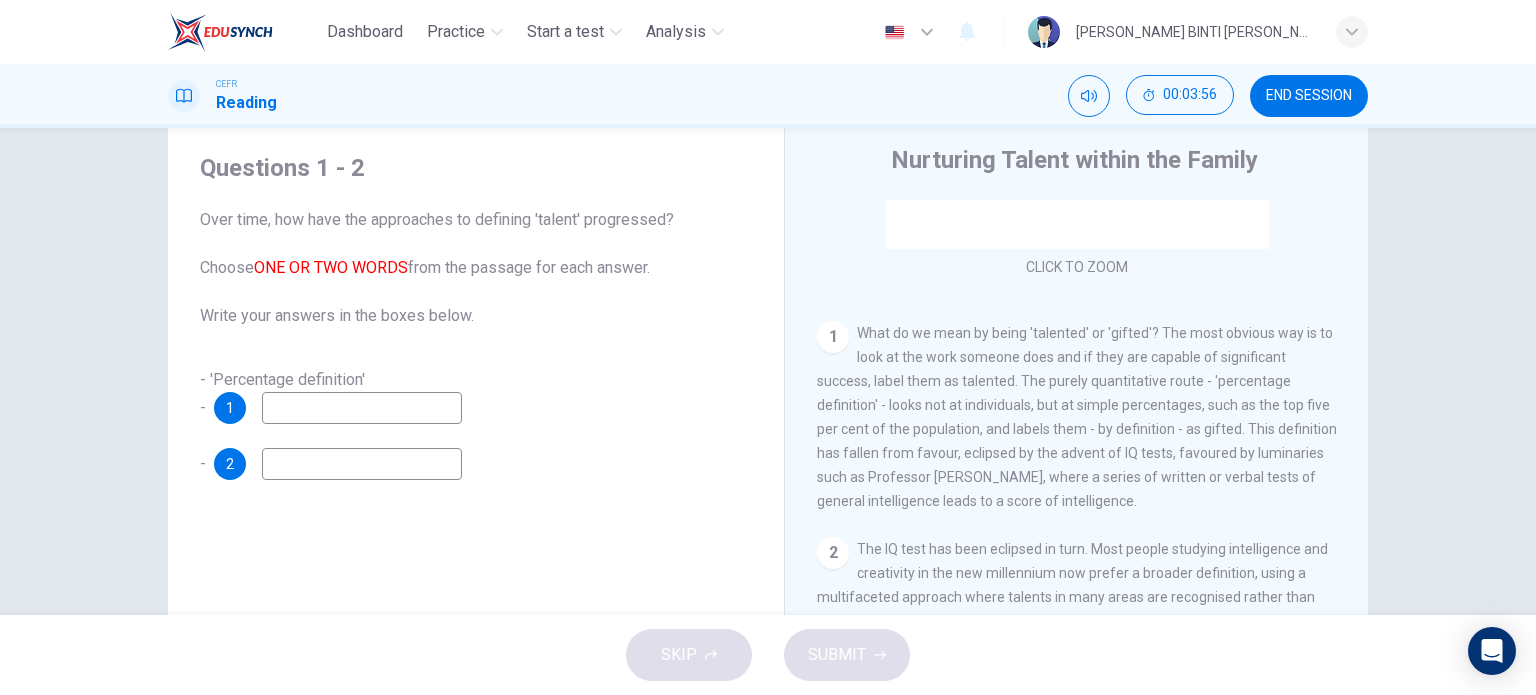 click on "What do we mean by being 'talented' or 'gifted'? The most obvious way is to look at the work someone does and if they are capable of significant success, label them as talented. The purely quantitative route - 'percentage definition' - looks not at individuals, but at simple percentages, such as the top five per cent of the population, and labels them - by definition - as gifted. This definition has fallen from favour, eclipsed by the advent of IQ tests, favoured by luminaries such as Professor [PERSON_NAME], where a series of written or verbal tests of general intelligence leads to a score of intelligence." at bounding box center (1077, 417) 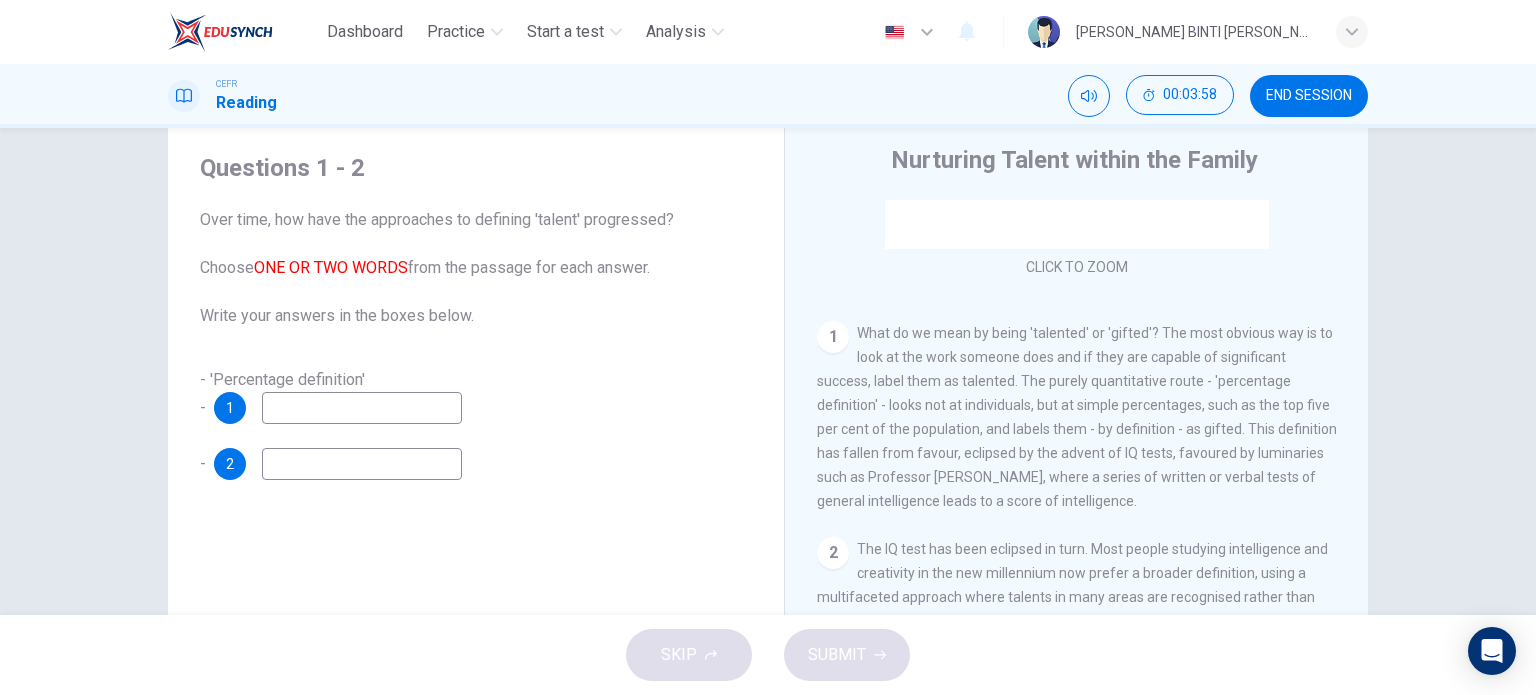 click on "What do we mean by being 'talented' or 'gifted'? The most obvious way is to look at the work someone does and if they are capable of significant success, label them as talented. The purely quantitative route - 'percentage definition' - looks not at individuals, but at simple percentages, such as the top five per cent of the population, and labels them - by definition - as gifted. This definition has fallen from favour, eclipsed by the advent of IQ tests, favoured by luminaries such as Professor [PERSON_NAME], where a series of written or verbal tests of general intelligence leads to a score of intelligence." at bounding box center [1077, 417] 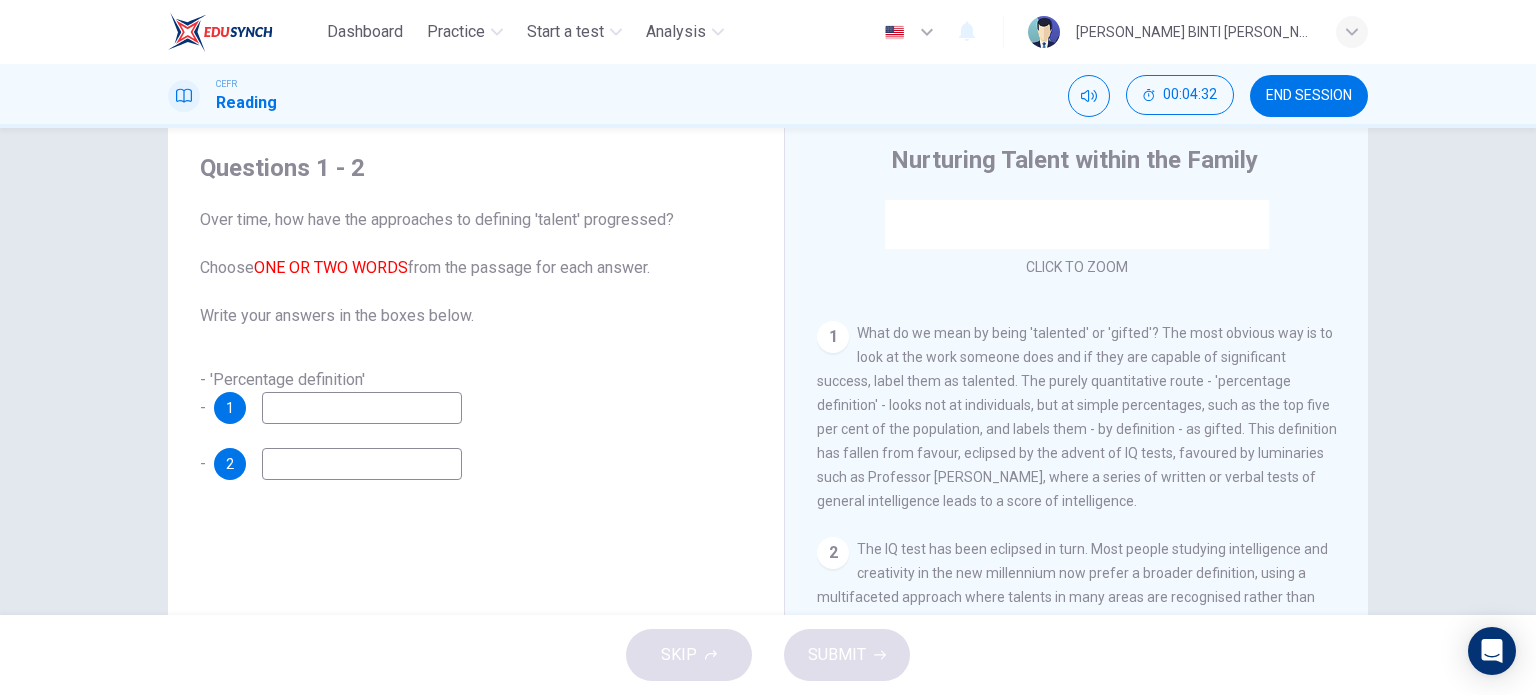 drag, startPoint x: 1272, startPoint y: 403, endPoint x: 832, endPoint y: 411, distance: 440.07272 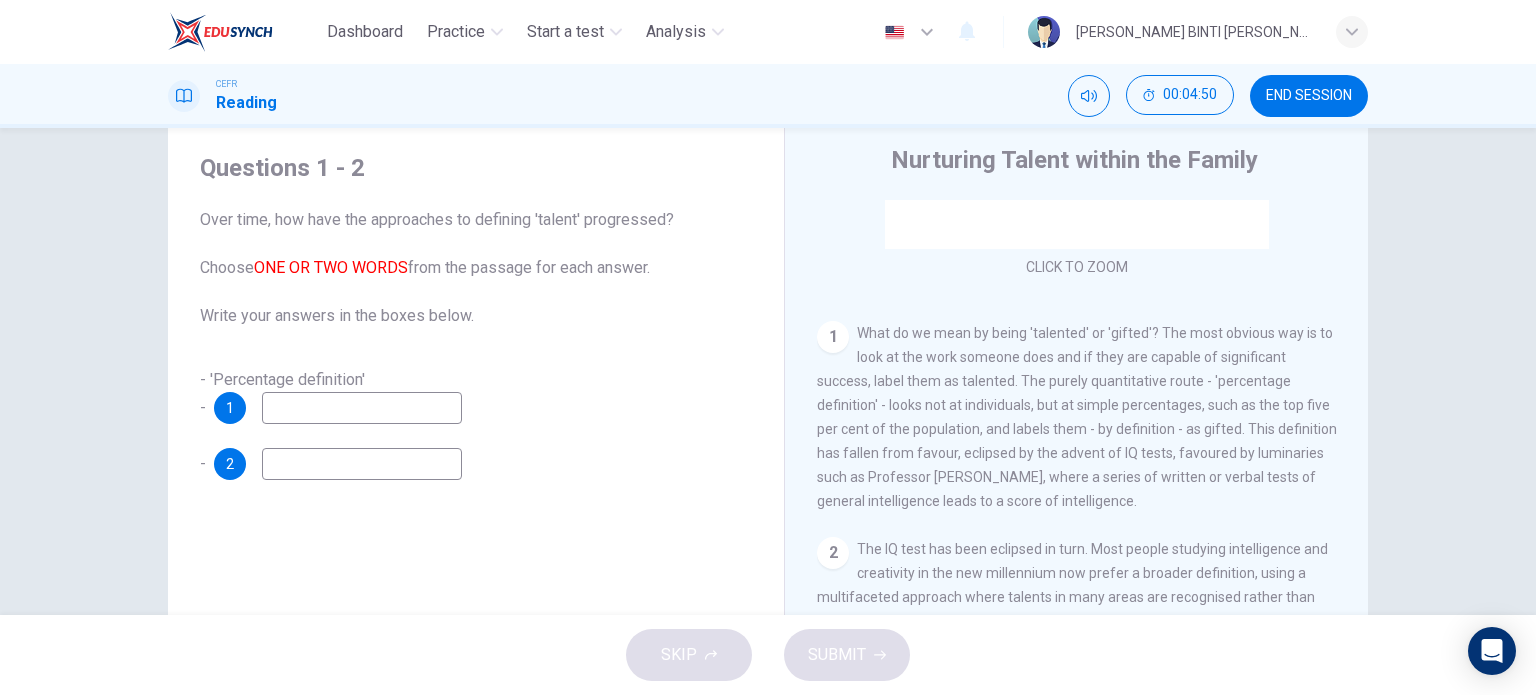 click on "SKIP SUBMIT" at bounding box center (768, 655) 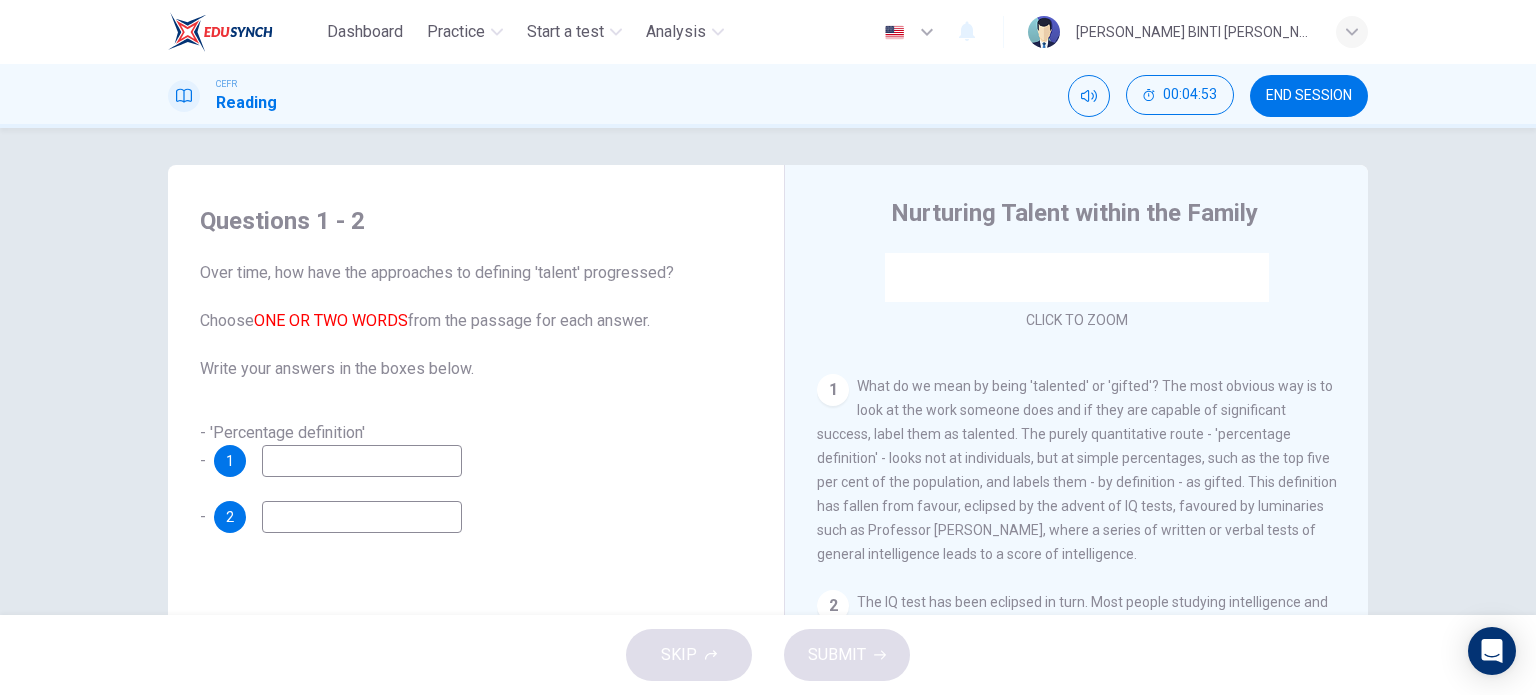 scroll, scrollTop: 2, scrollLeft: 0, axis: vertical 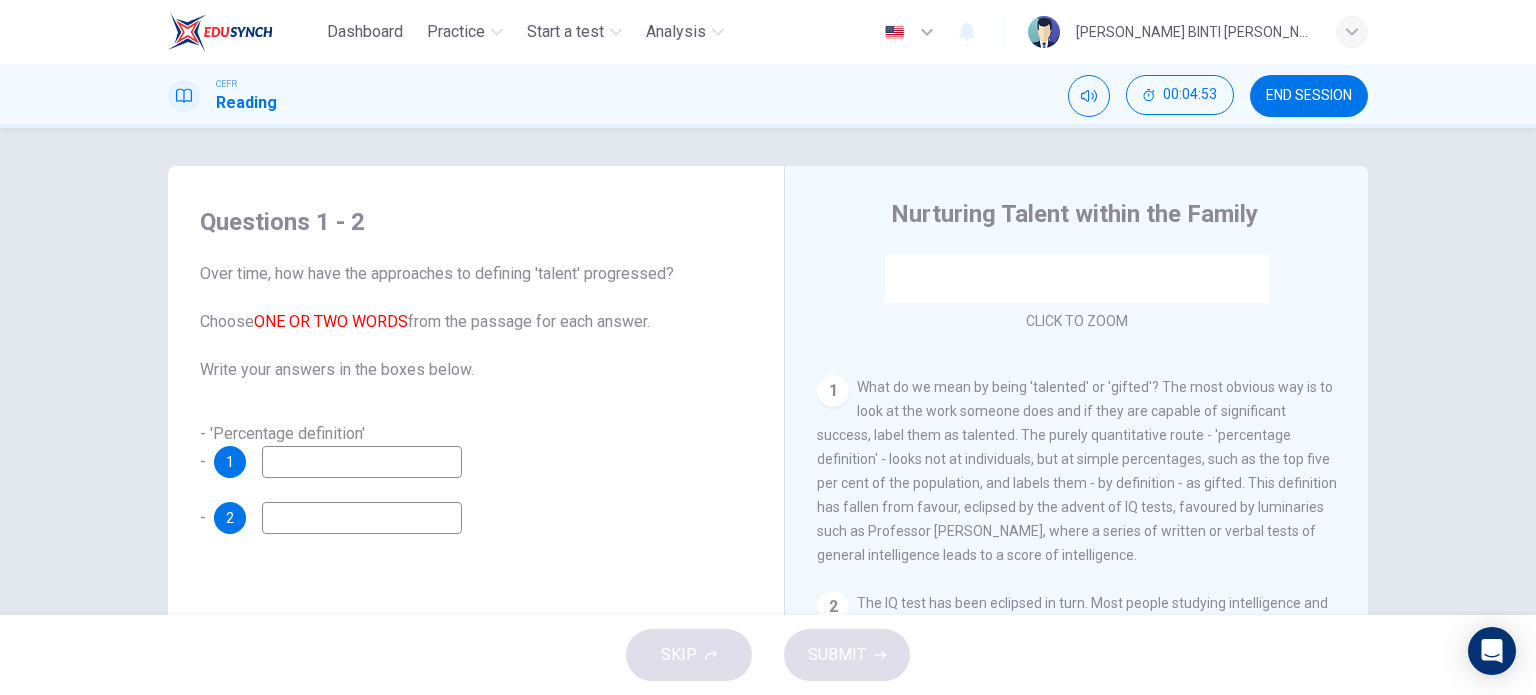 click on "Questions 1 - 2 Over time, how have the approaches to defining 'talent' progressed?
Choose  ONE OR TWO WORDS  from the passage for each answer.
Write your answers in the boxes below. - 'Percentage definition'
-  1 -  2" at bounding box center [476, 370] 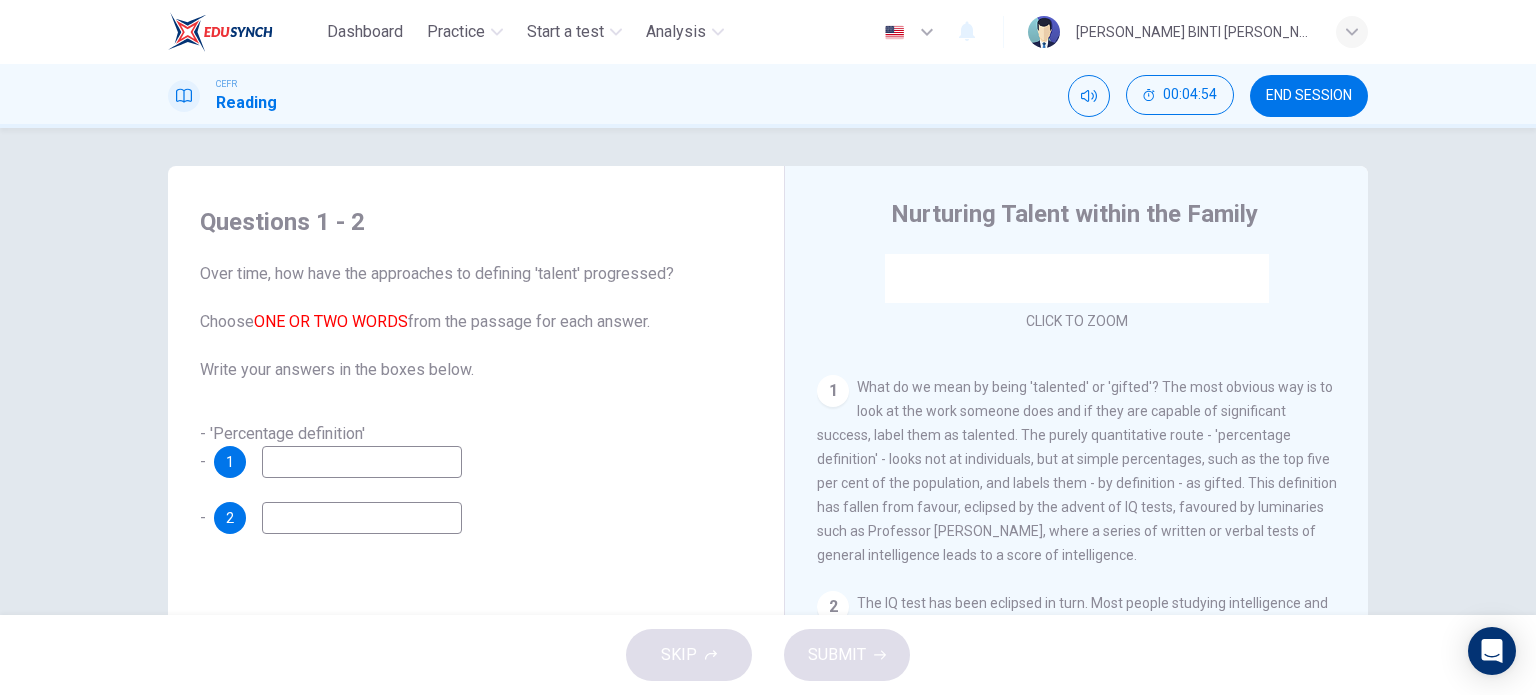 click on "SKIP SUBMIT" at bounding box center [768, 655] 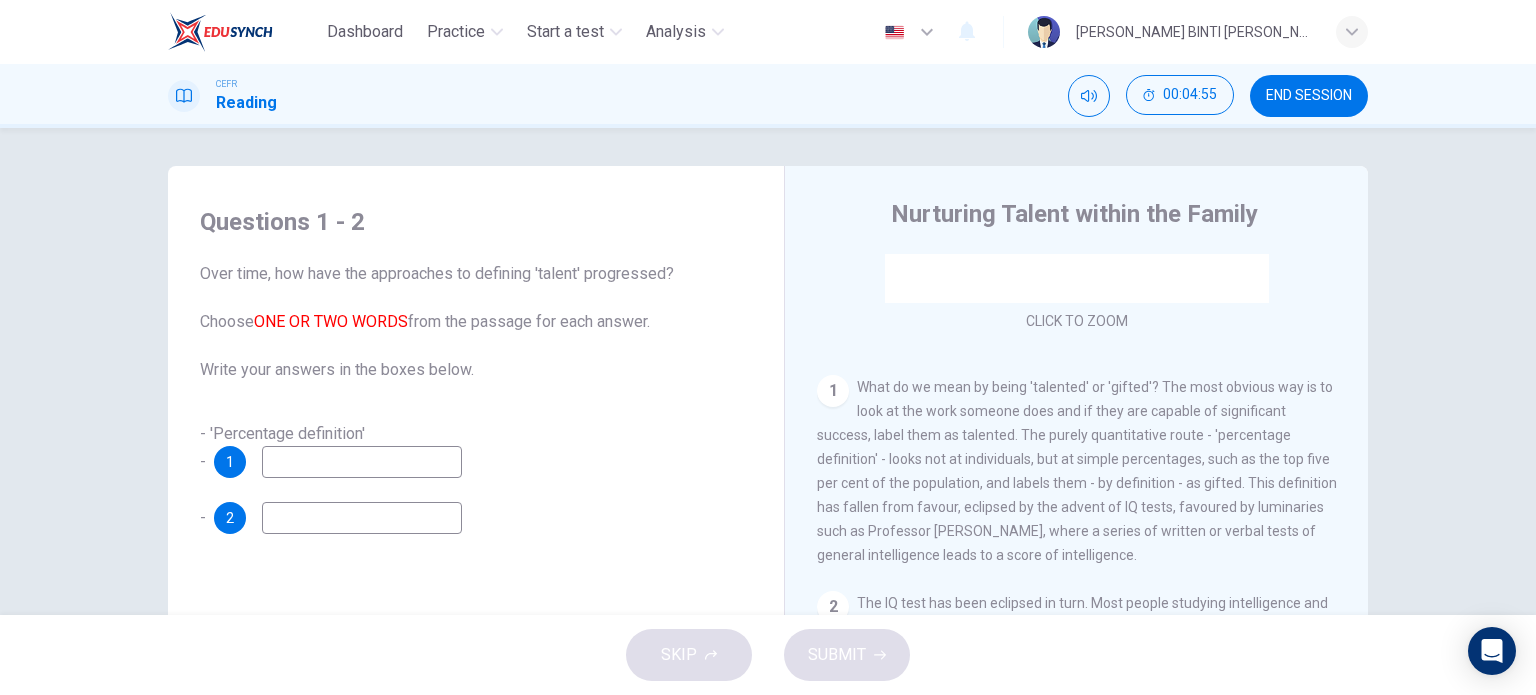 click on "SKIP SUBMIT" at bounding box center (768, 655) 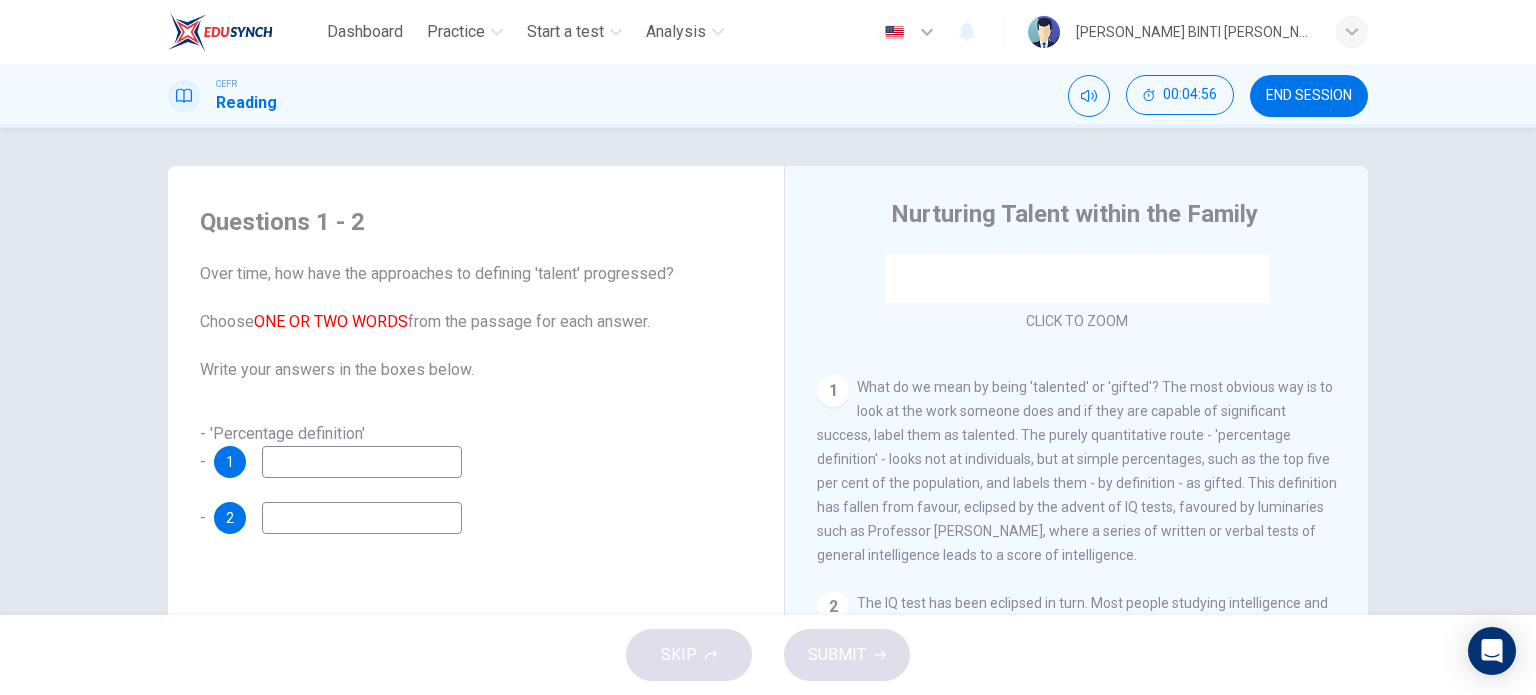 click at bounding box center [362, 462] 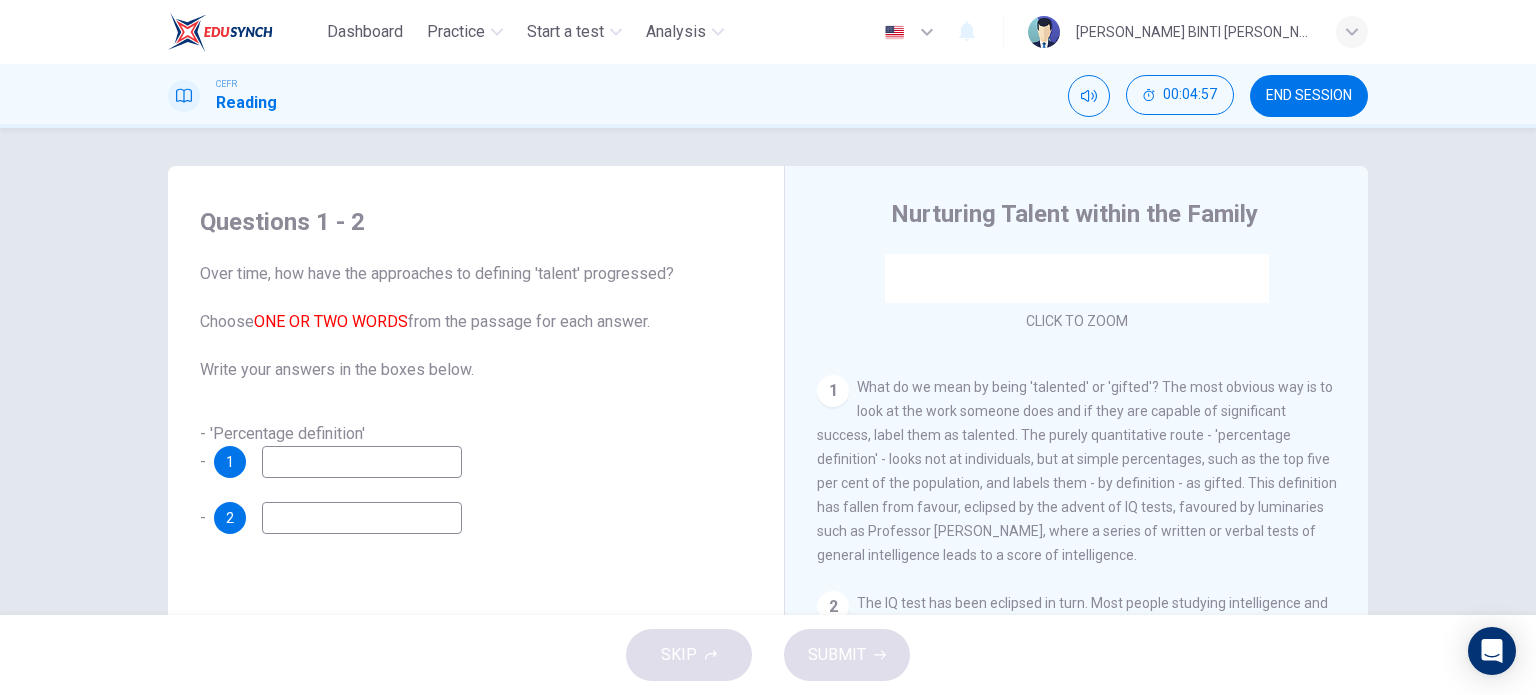 click on "1" at bounding box center [230, 462] 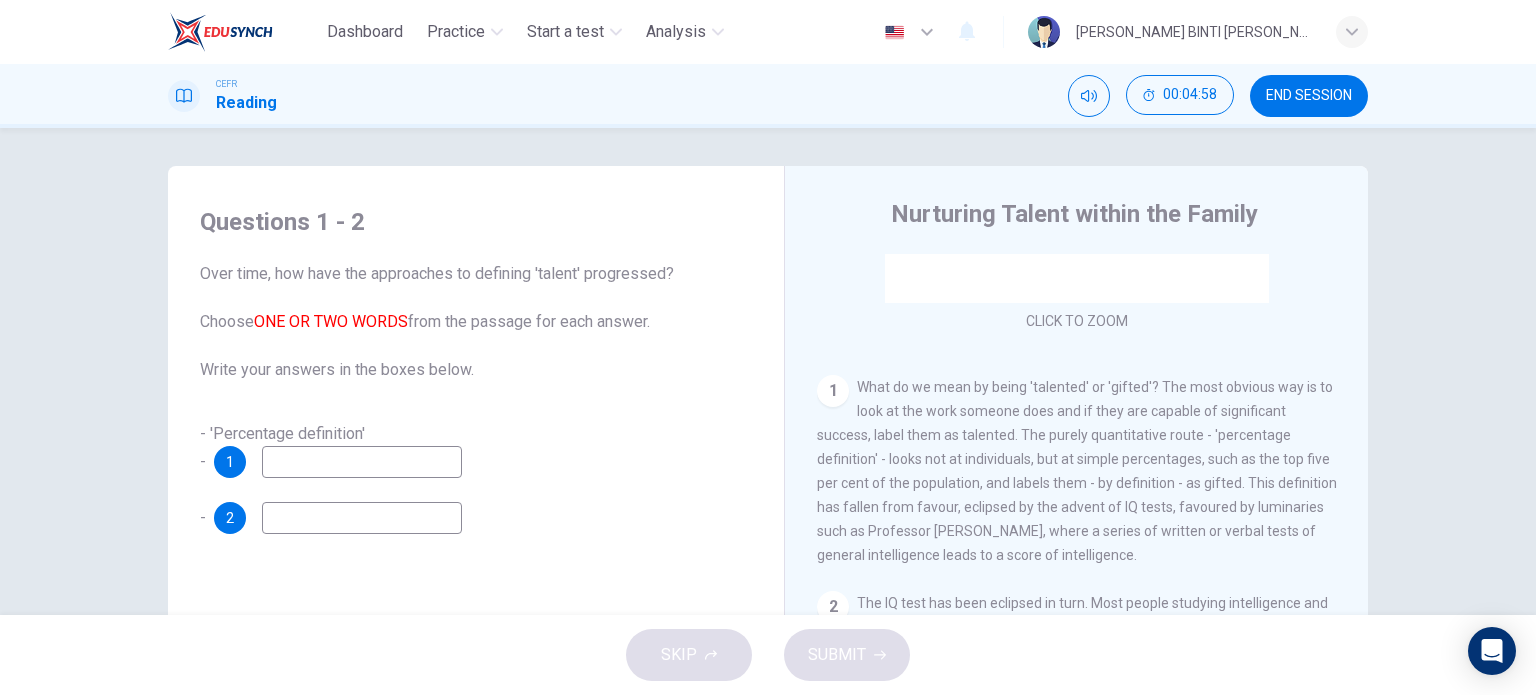 click on "- 'Percentage definition'
-" at bounding box center [282, 447] 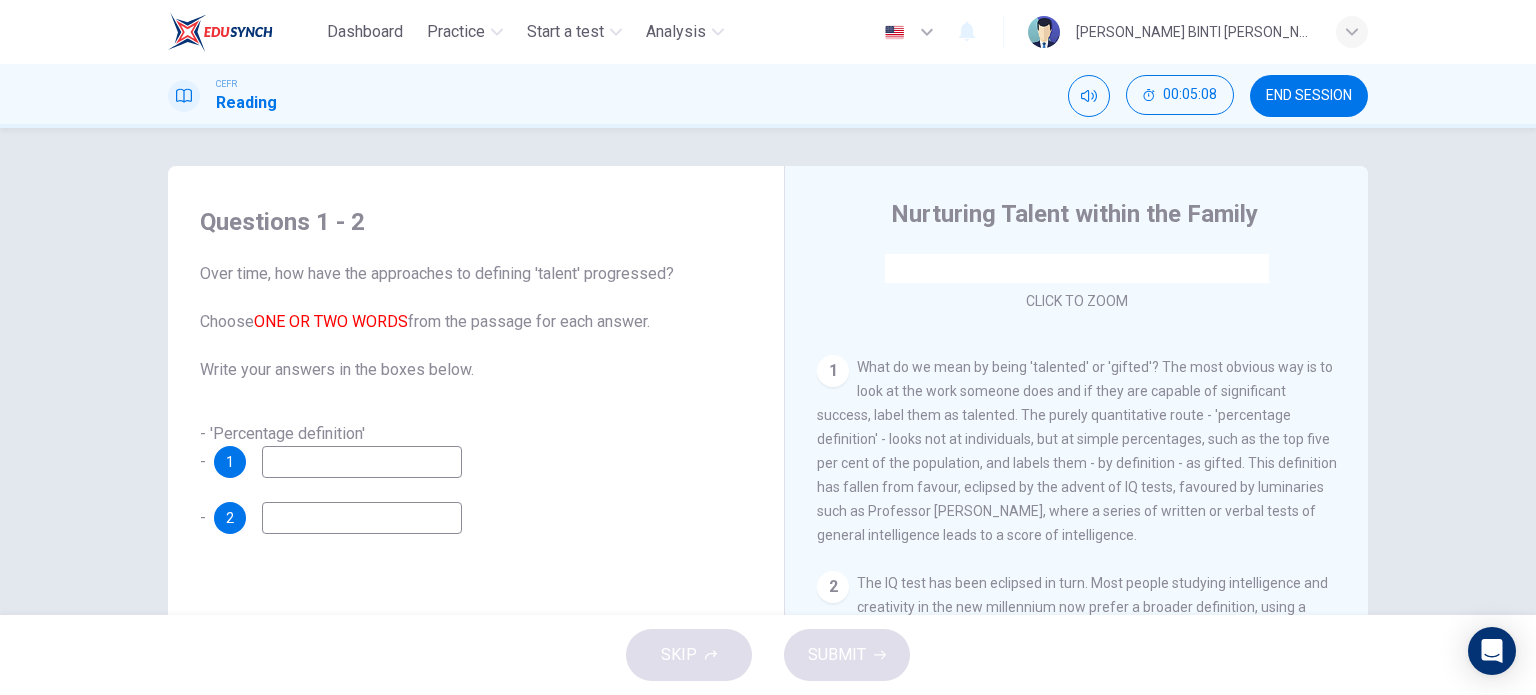 scroll, scrollTop: 331, scrollLeft: 0, axis: vertical 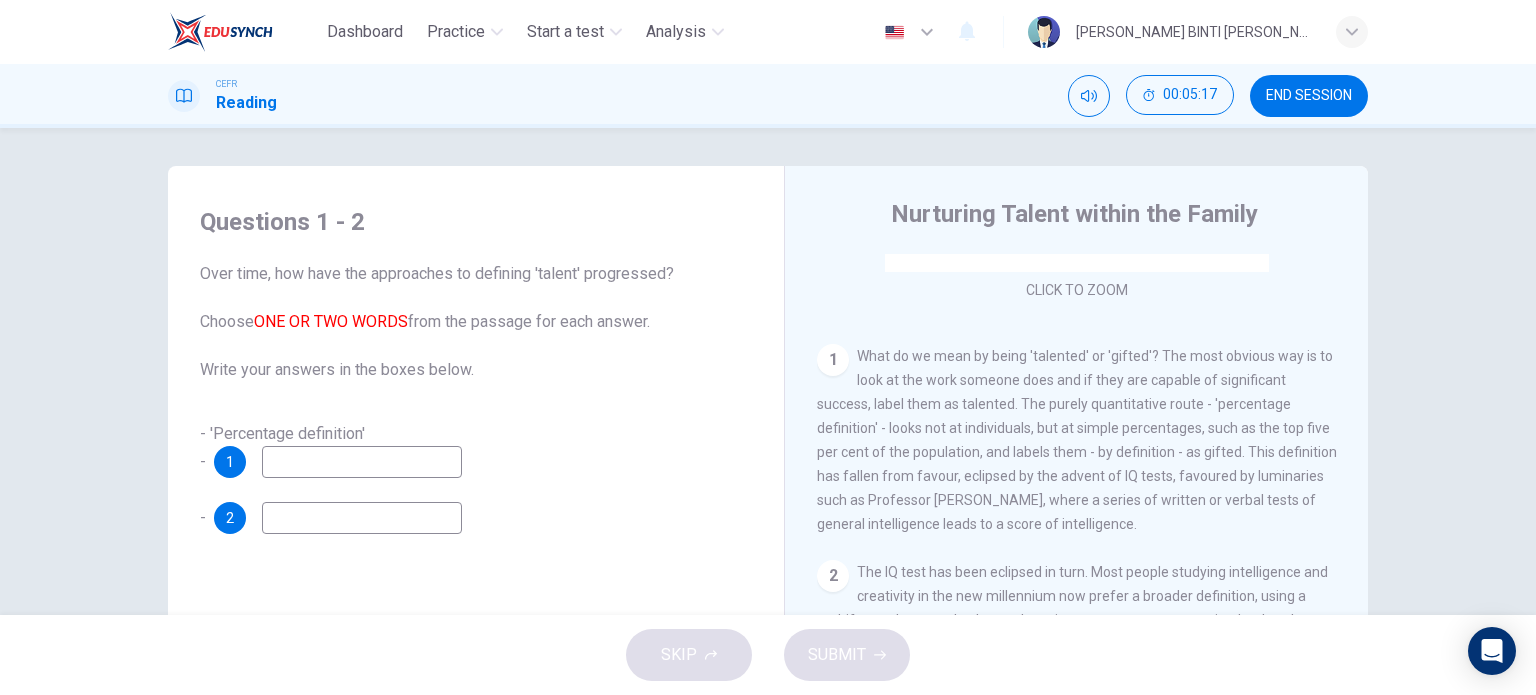click at bounding box center [362, 462] 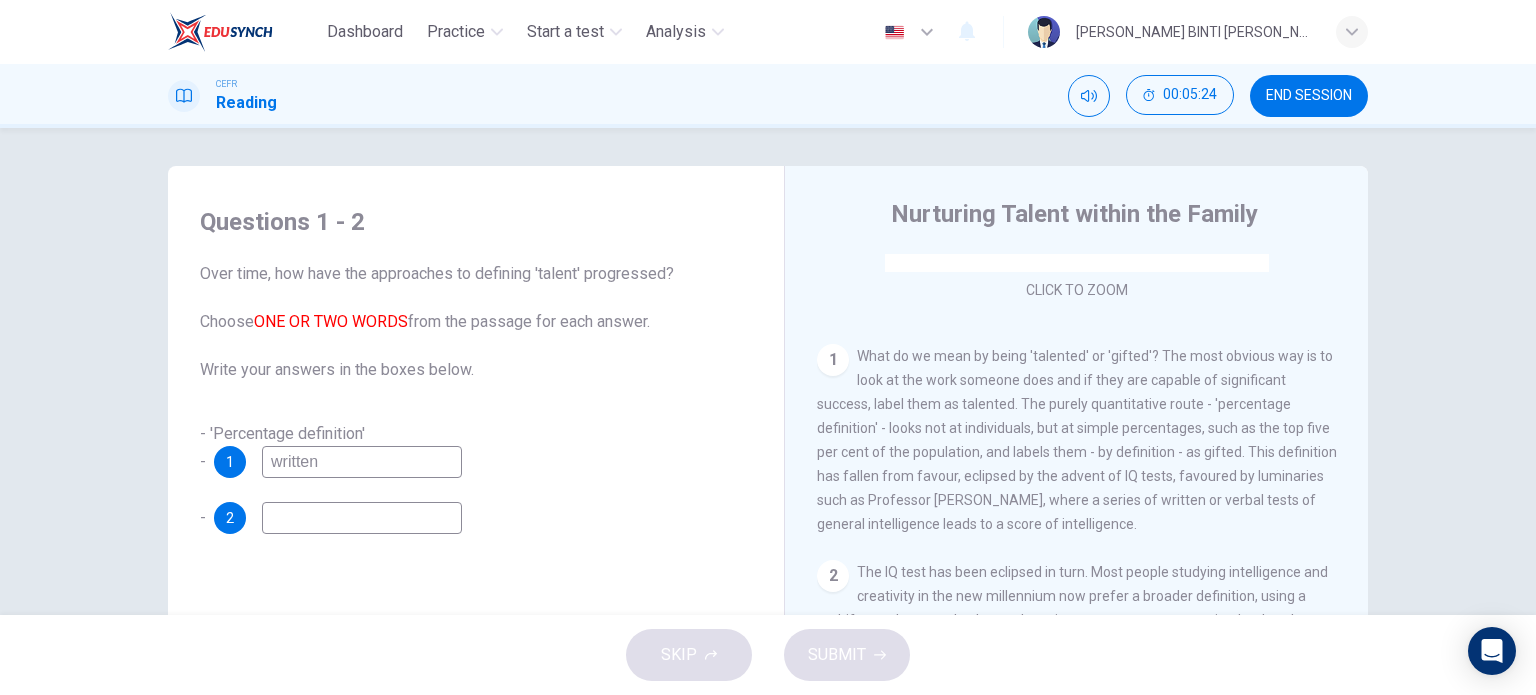type on "written" 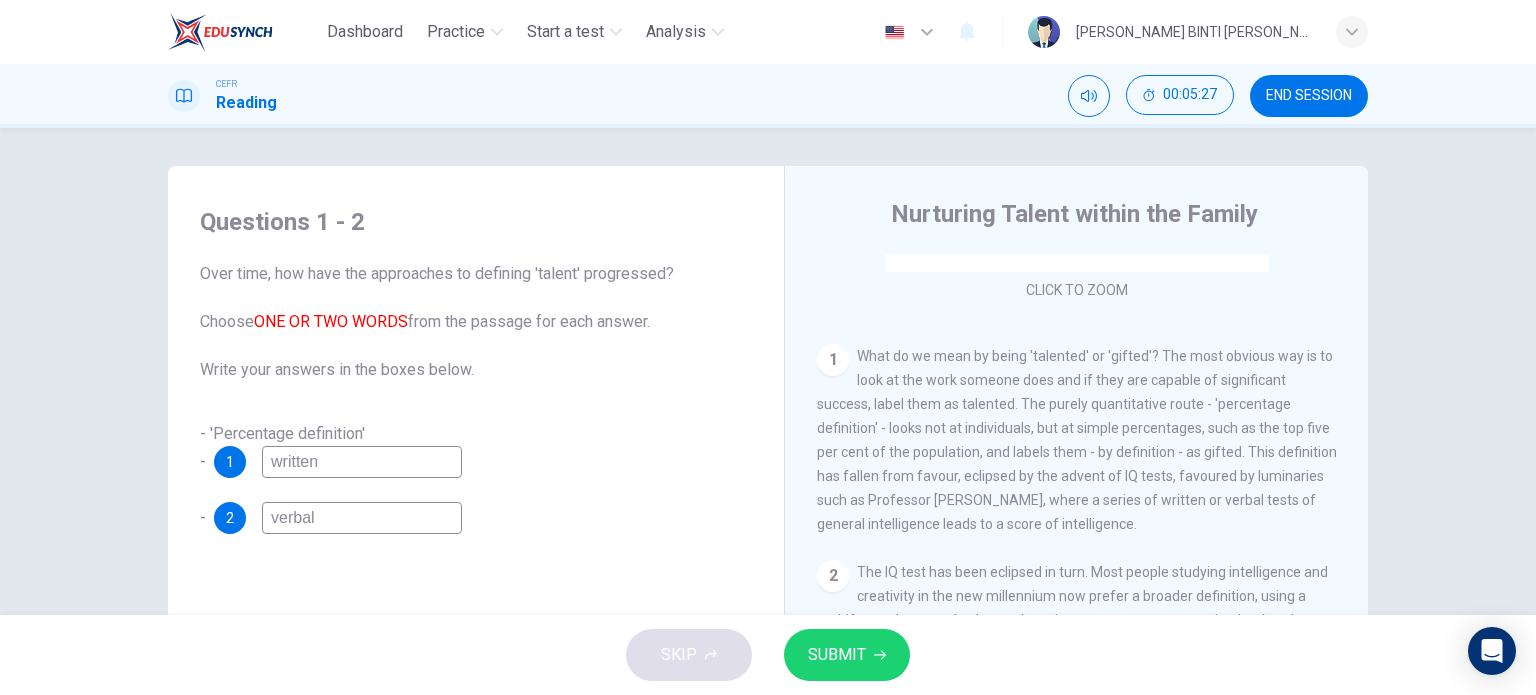 type on "verbal" 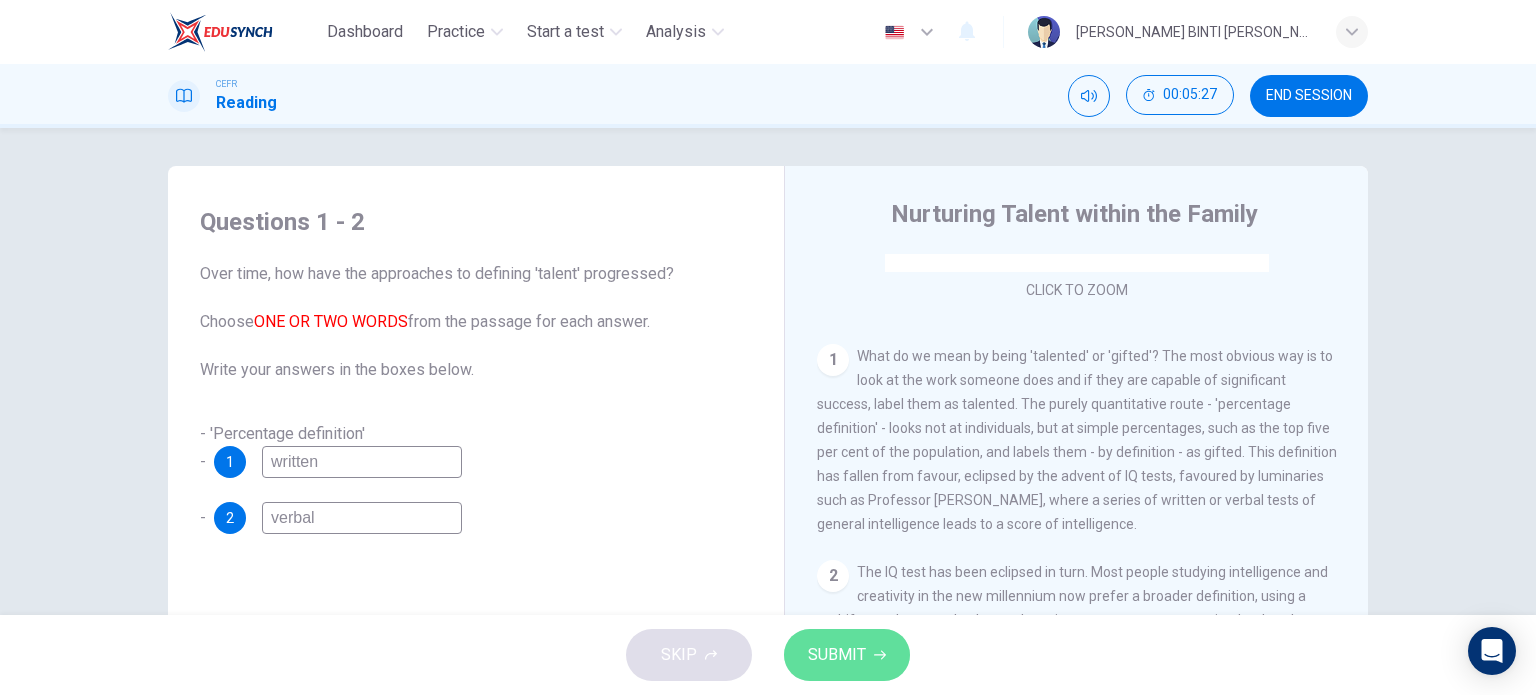 click on "SUBMIT" at bounding box center (837, 655) 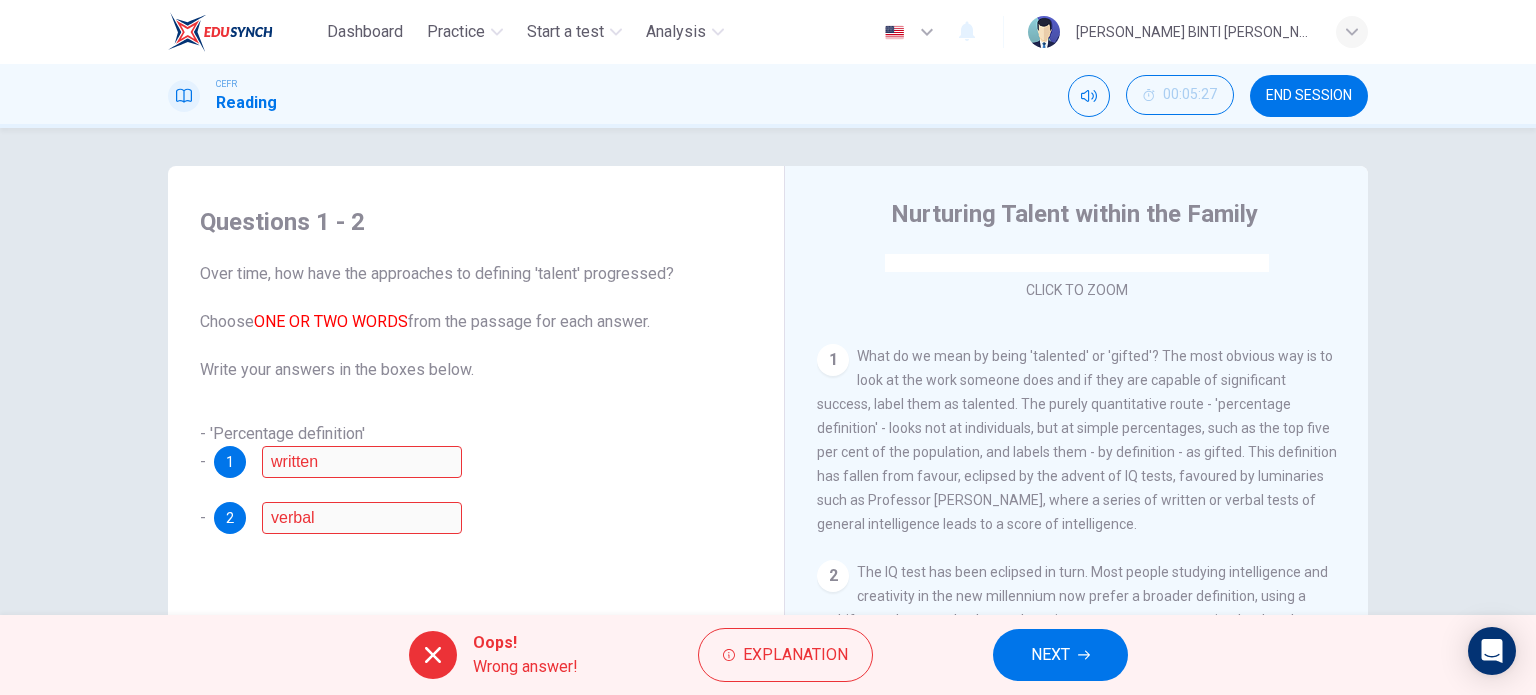 scroll, scrollTop: 71, scrollLeft: 0, axis: vertical 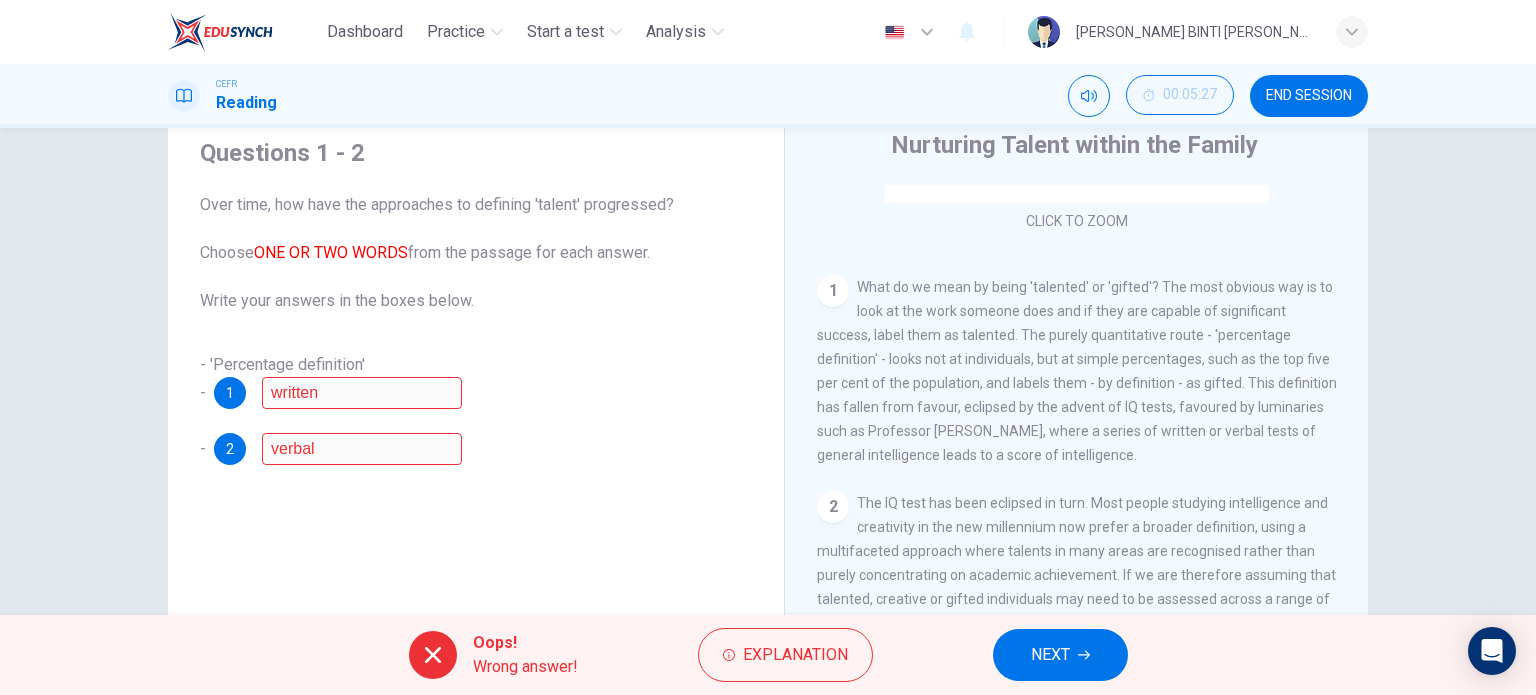 click on "Explanation" at bounding box center [785, 655] 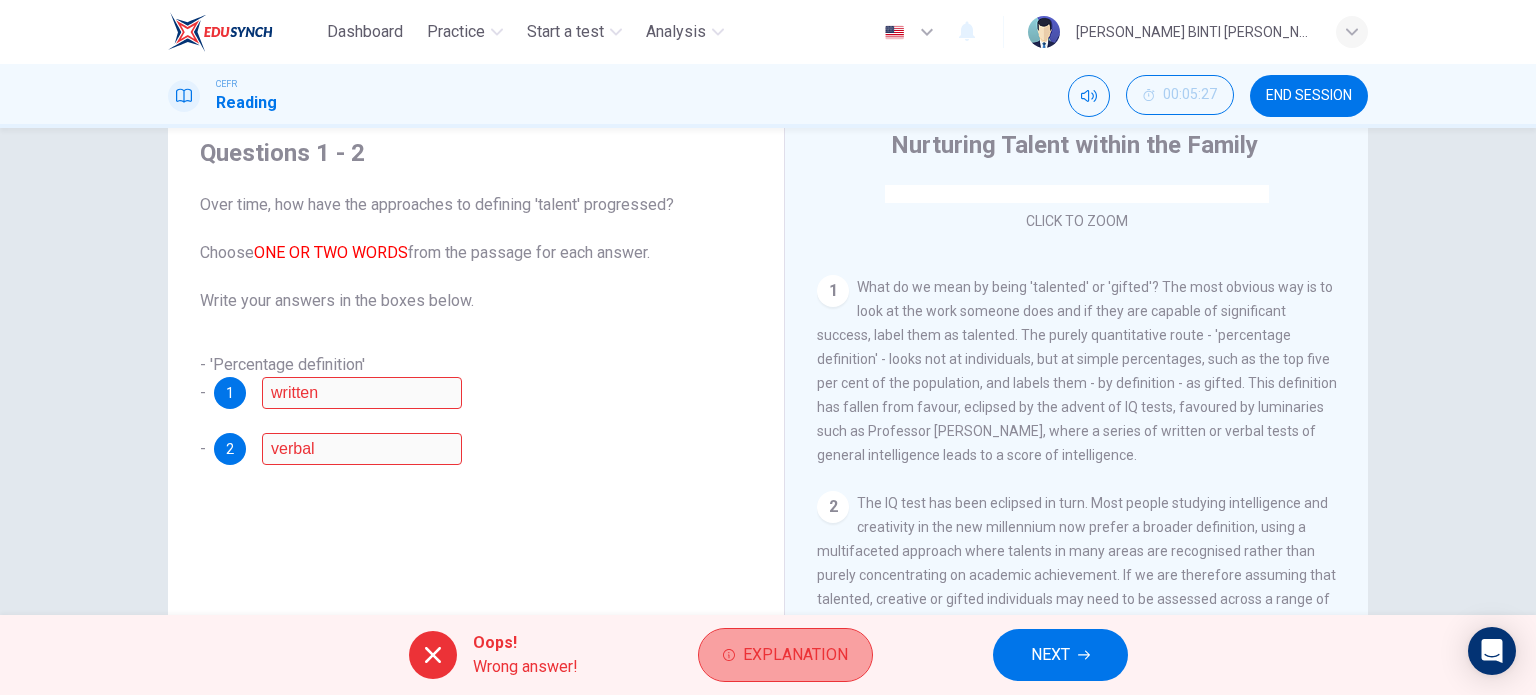 click on "Explanation" at bounding box center [795, 655] 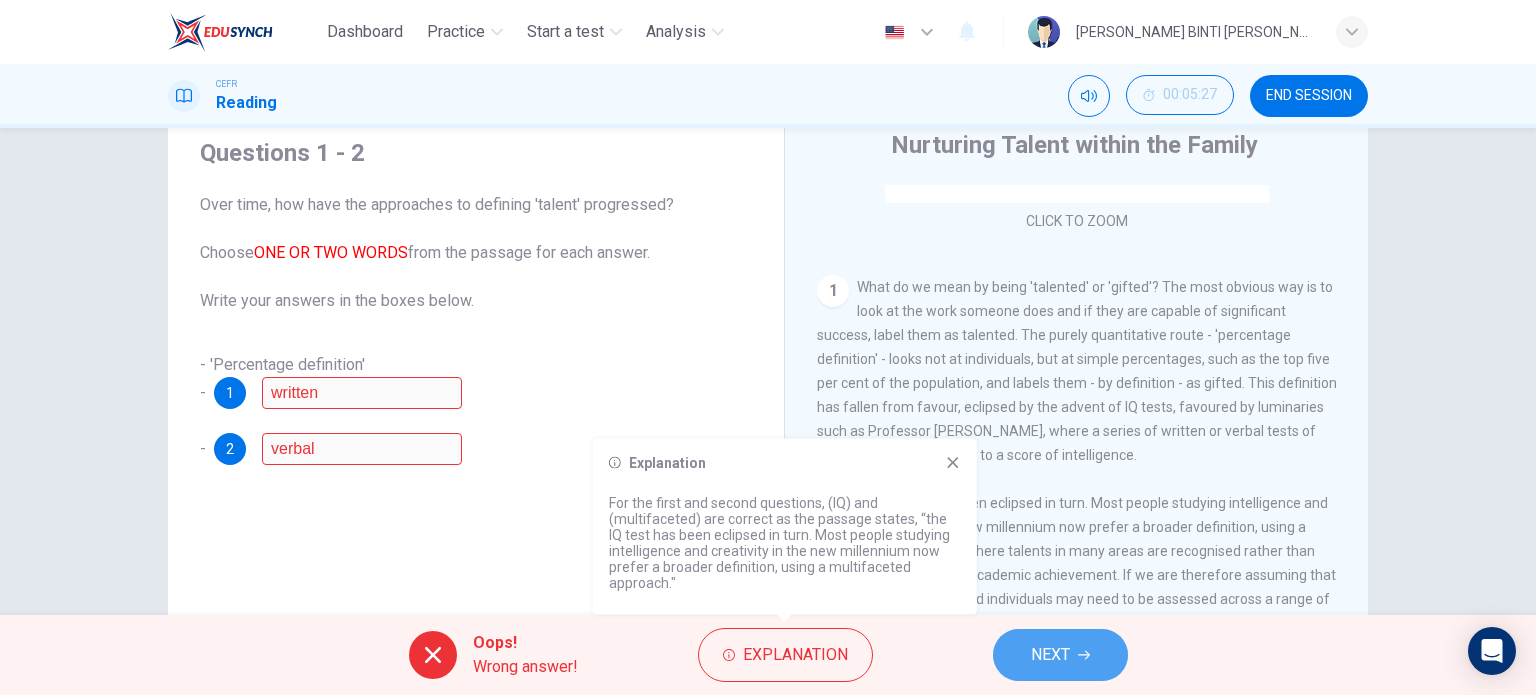 click on "NEXT" at bounding box center [1060, 655] 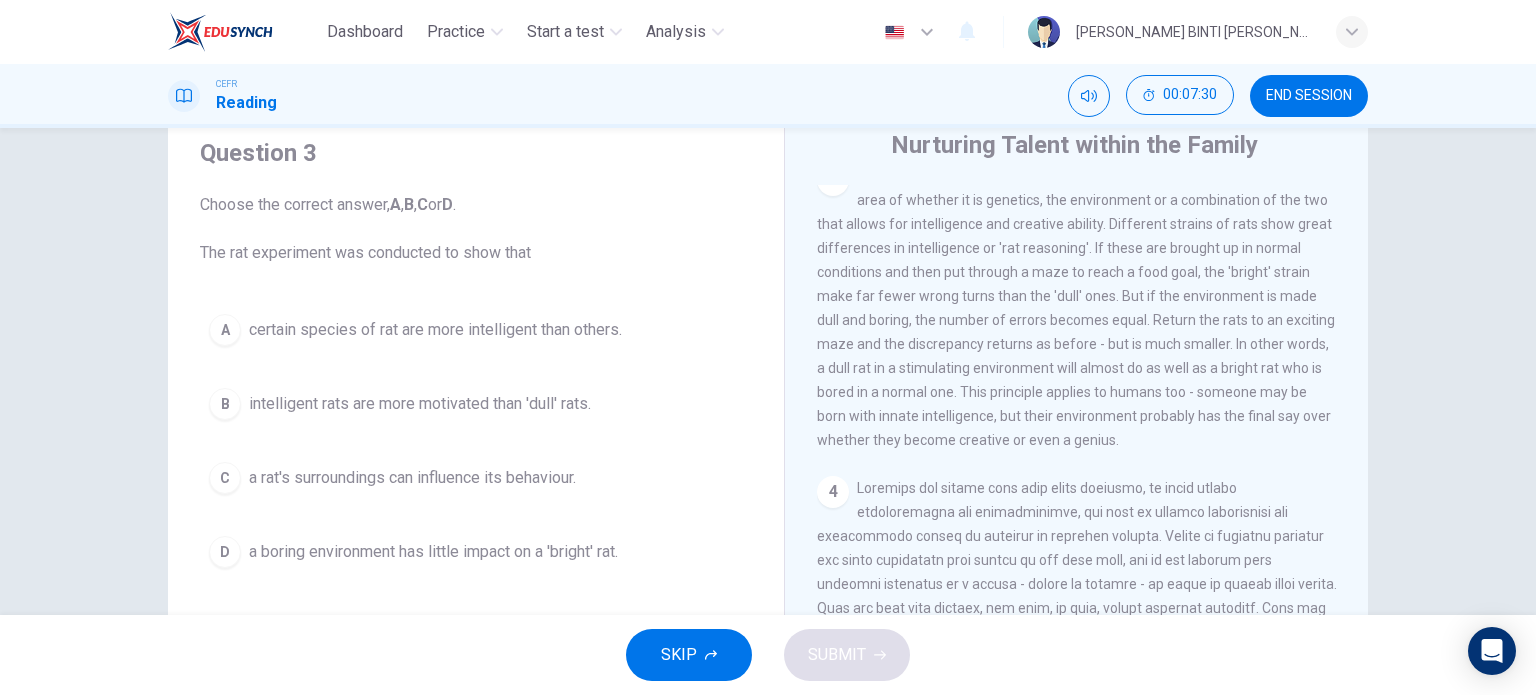 scroll, scrollTop: 875, scrollLeft: 0, axis: vertical 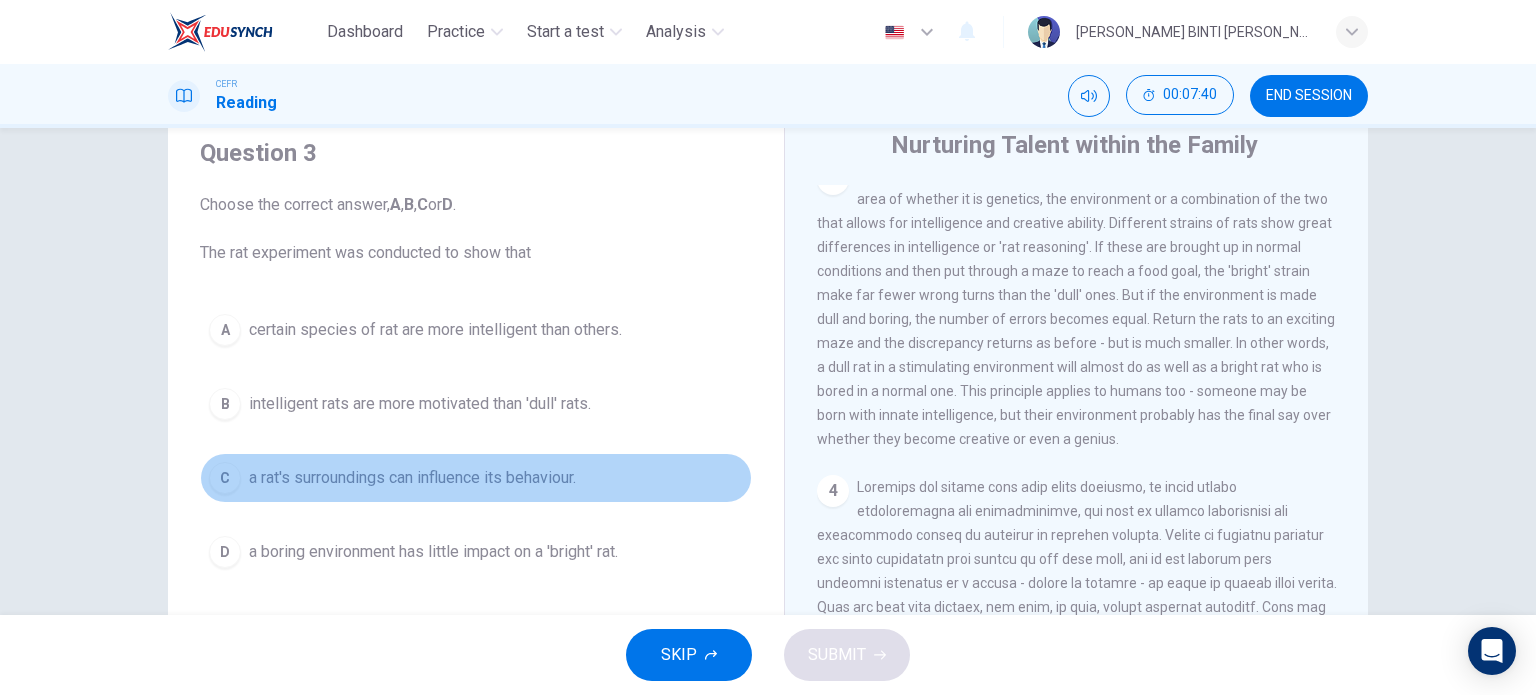 click on "a rat's surroundings can influence its behaviour." at bounding box center [412, 478] 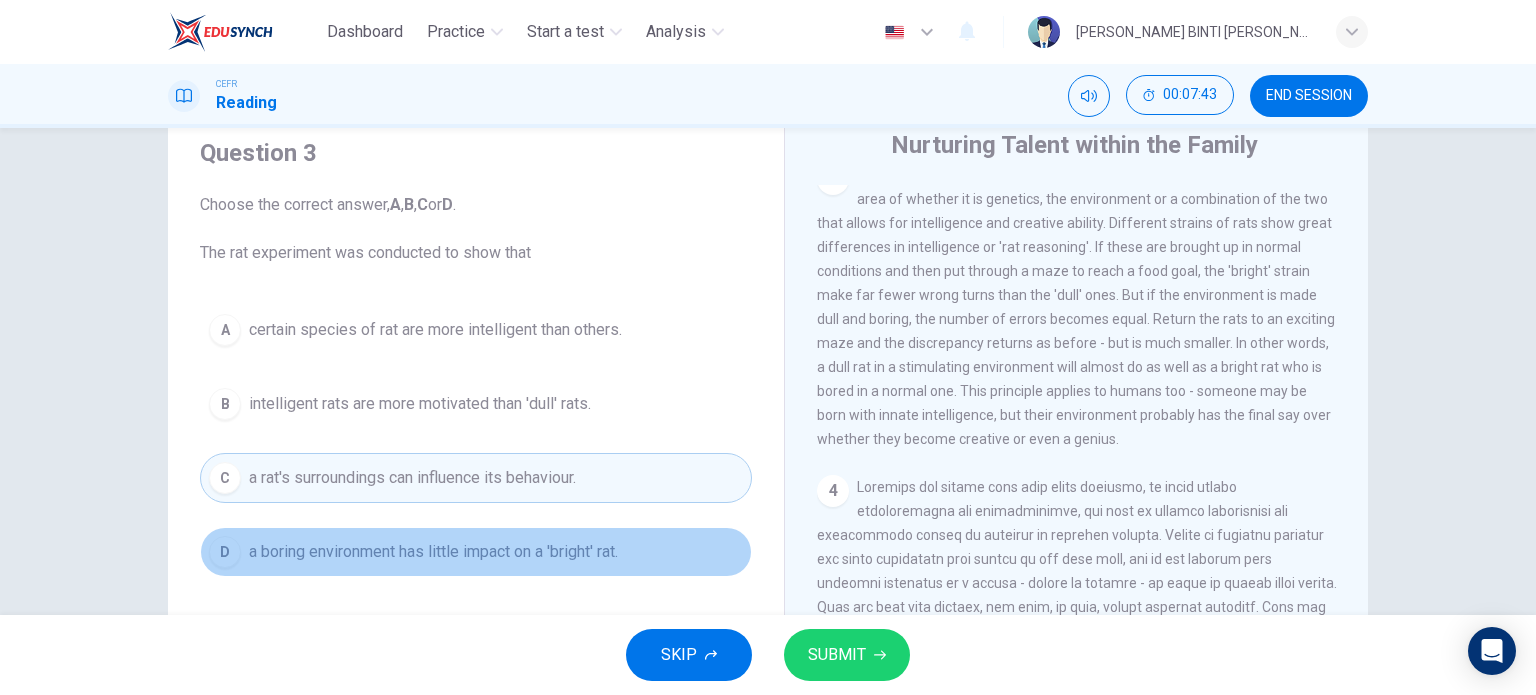 click on "a boring environment has little impact on a 'bright' rat." at bounding box center (433, 552) 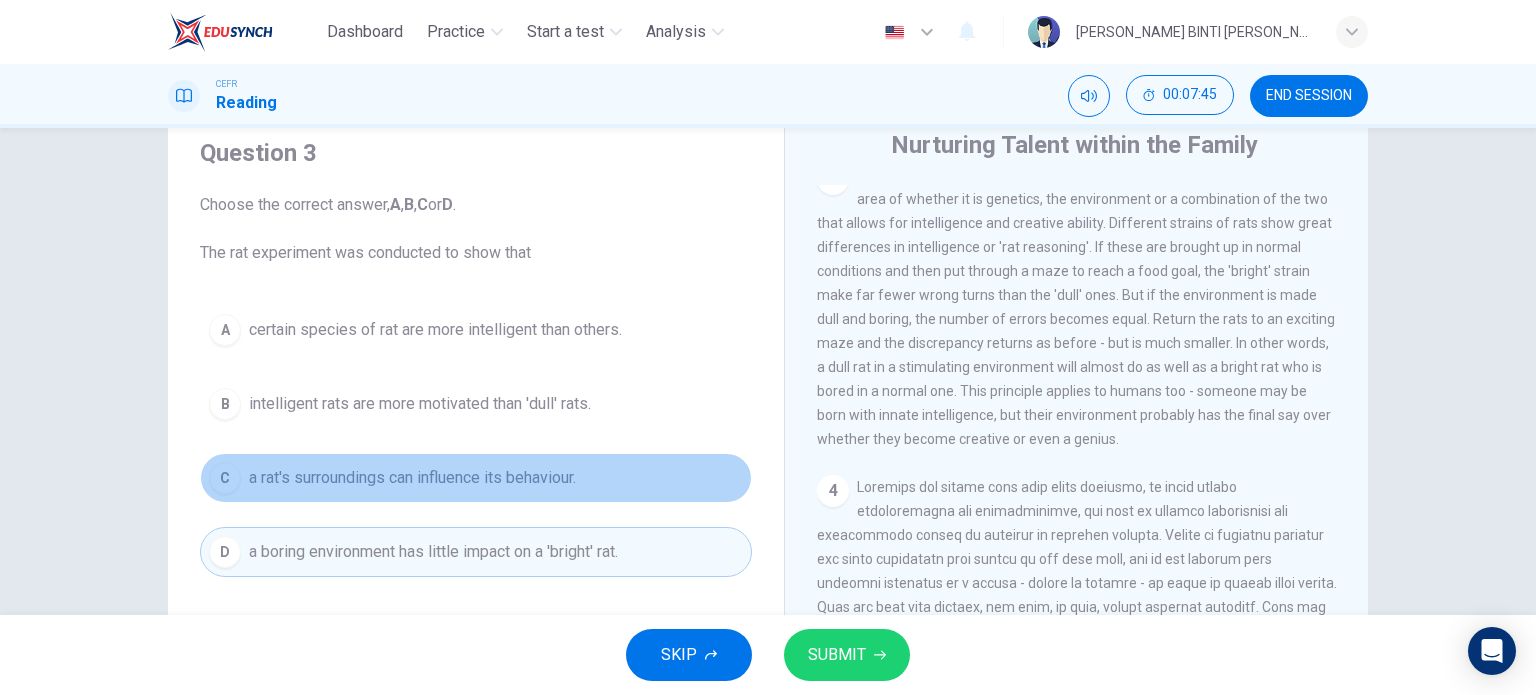 click on "a rat's surroundings can influence its behaviour." at bounding box center [412, 478] 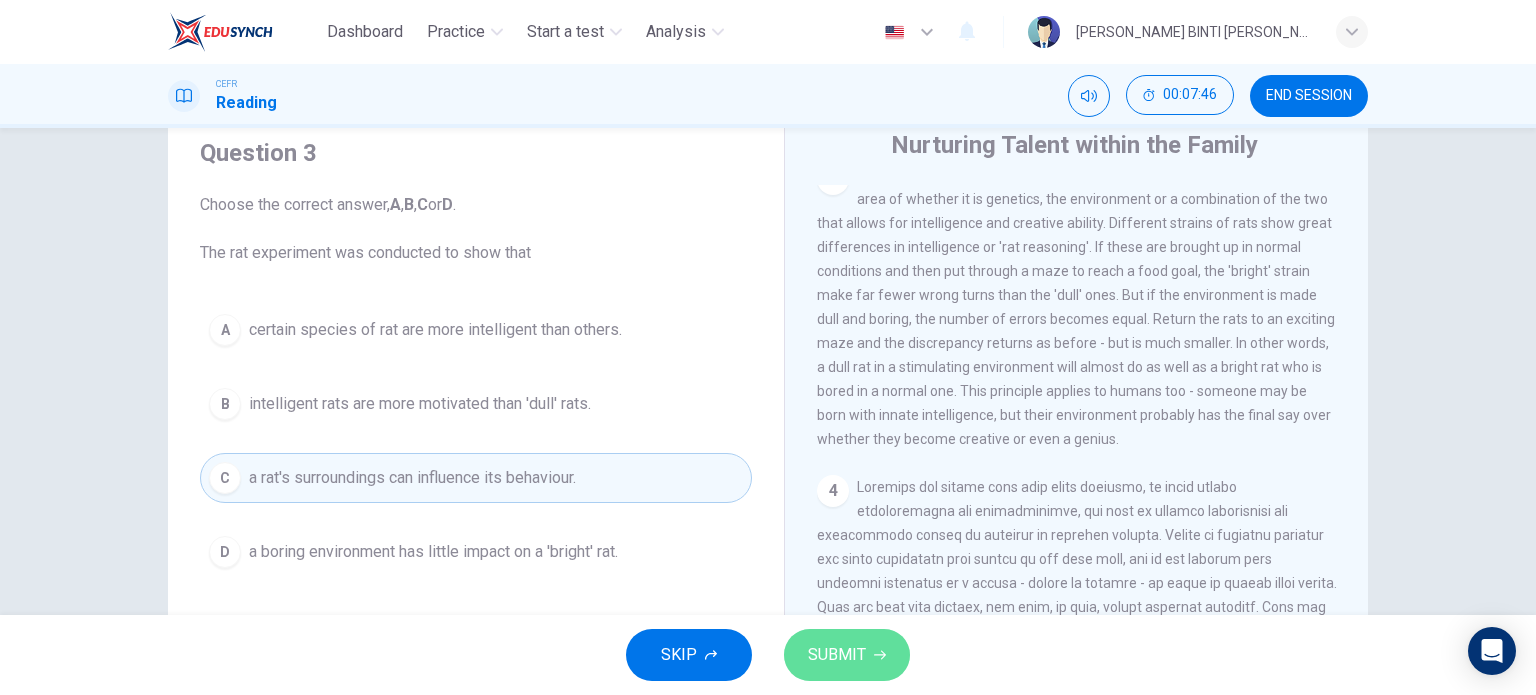 click on "SUBMIT" at bounding box center (837, 655) 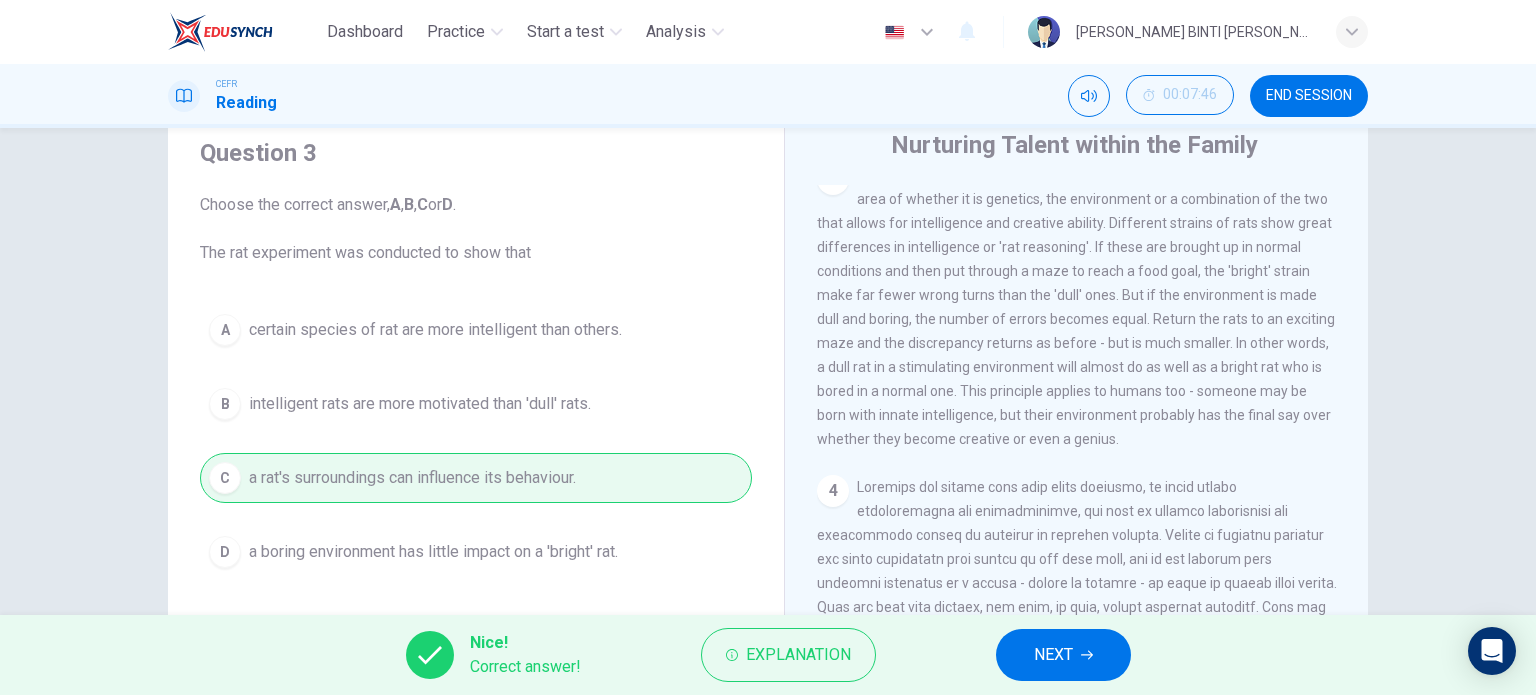 drag, startPoint x: 1048, startPoint y: 687, endPoint x: 1064, endPoint y: 649, distance: 41.231056 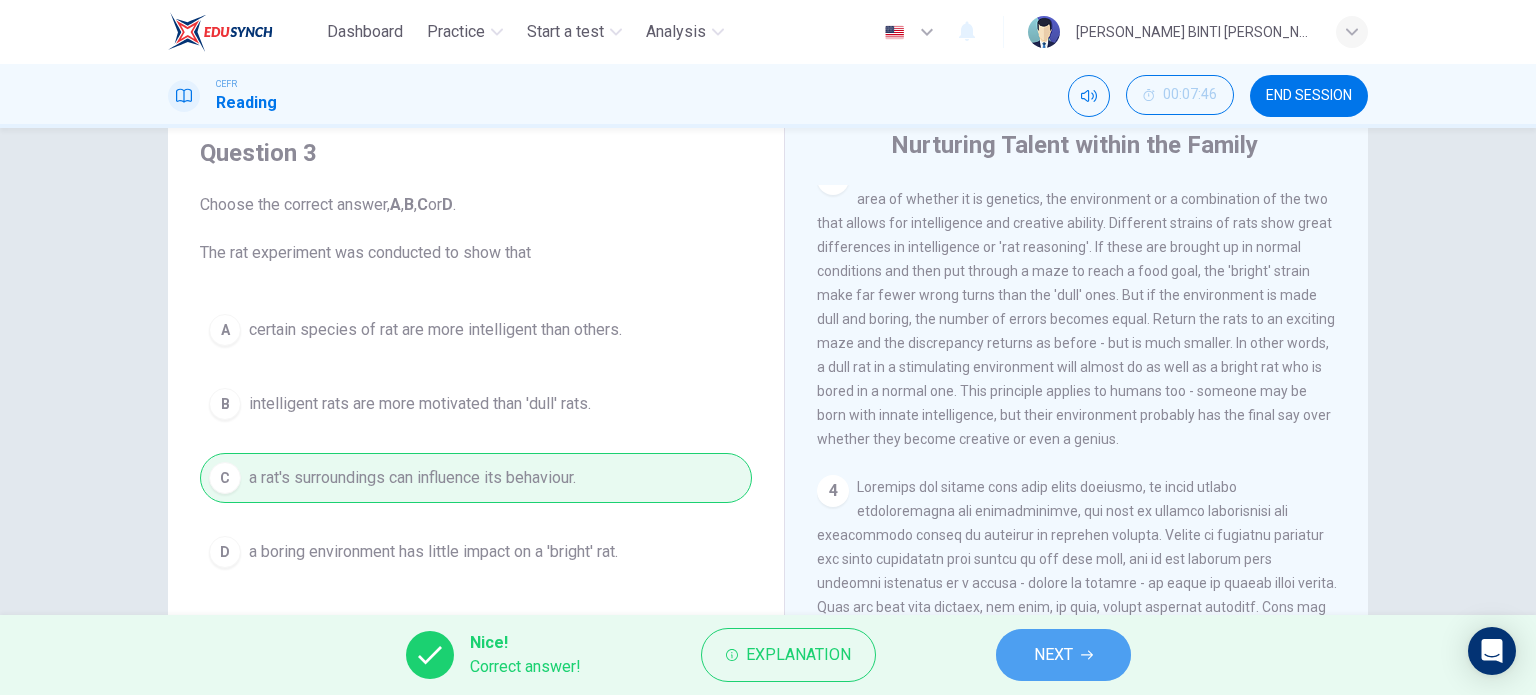 click on "NEXT" at bounding box center (1053, 655) 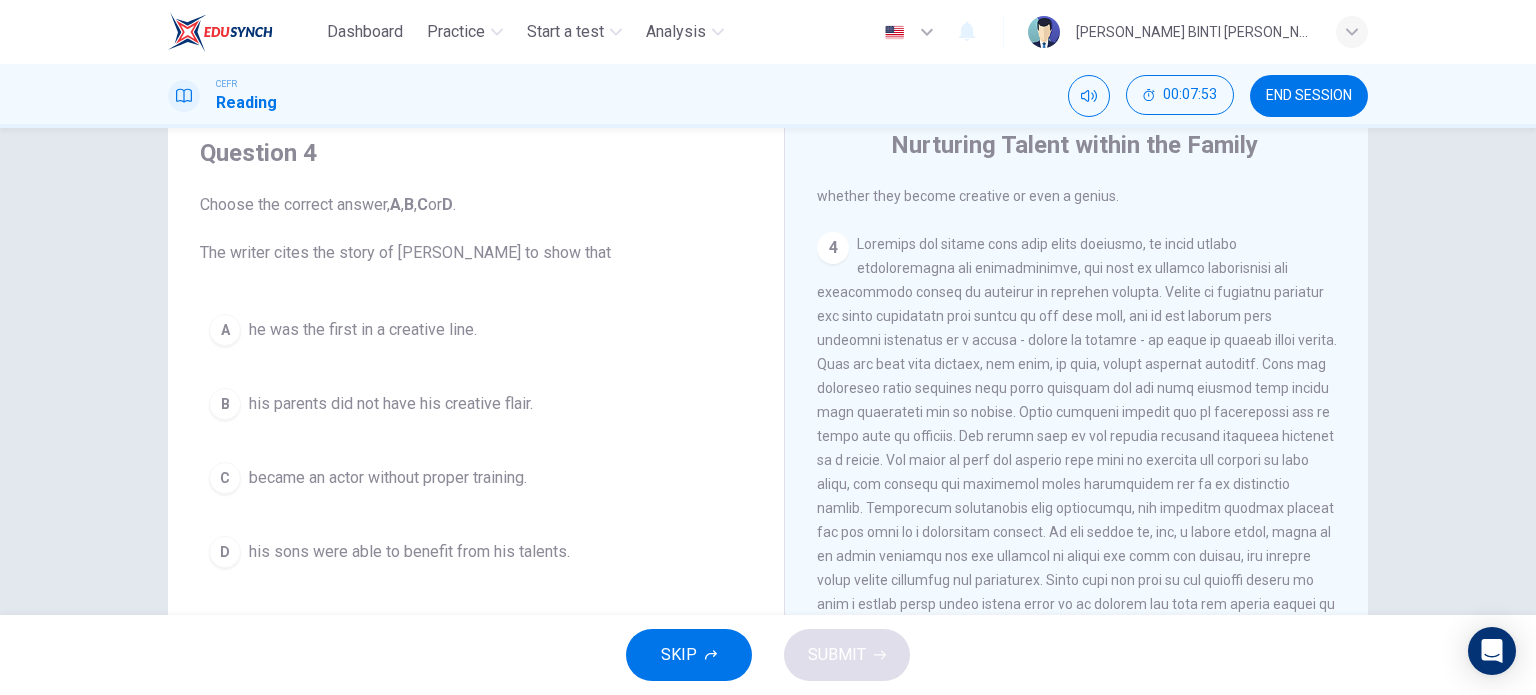 scroll, scrollTop: 1119, scrollLeft: 0, axis: vertical 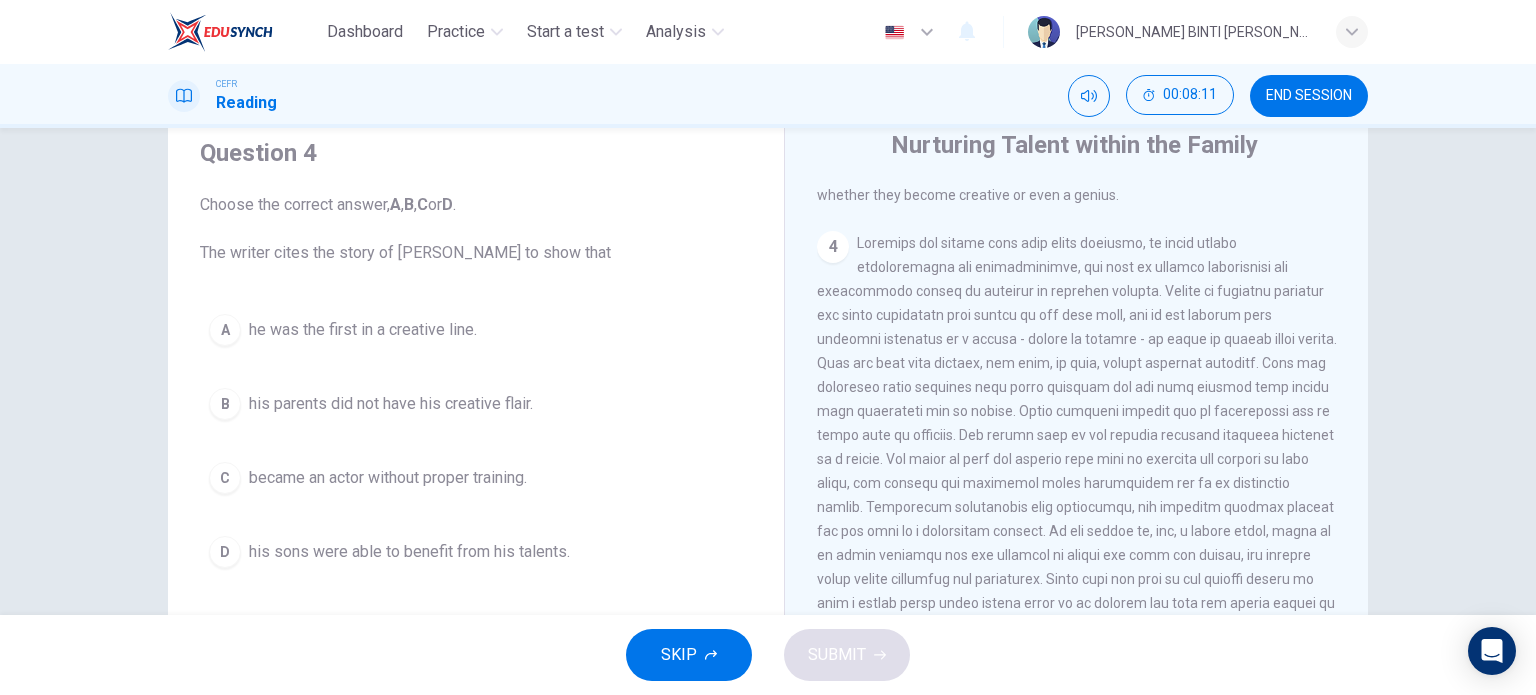 click on "4" at bounding box center [1077, 435] 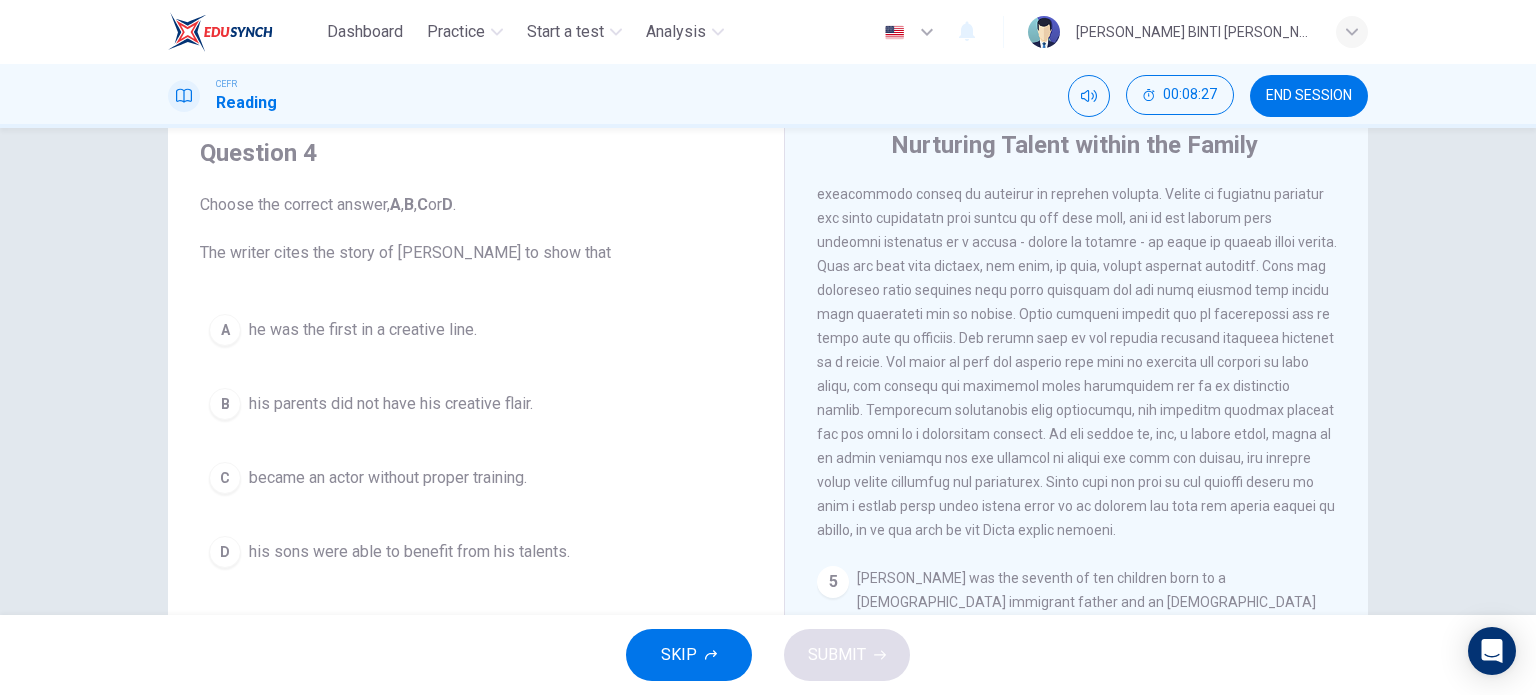 scroll, scrollTop: 1222, scrollLeft: 0, axis: vertical 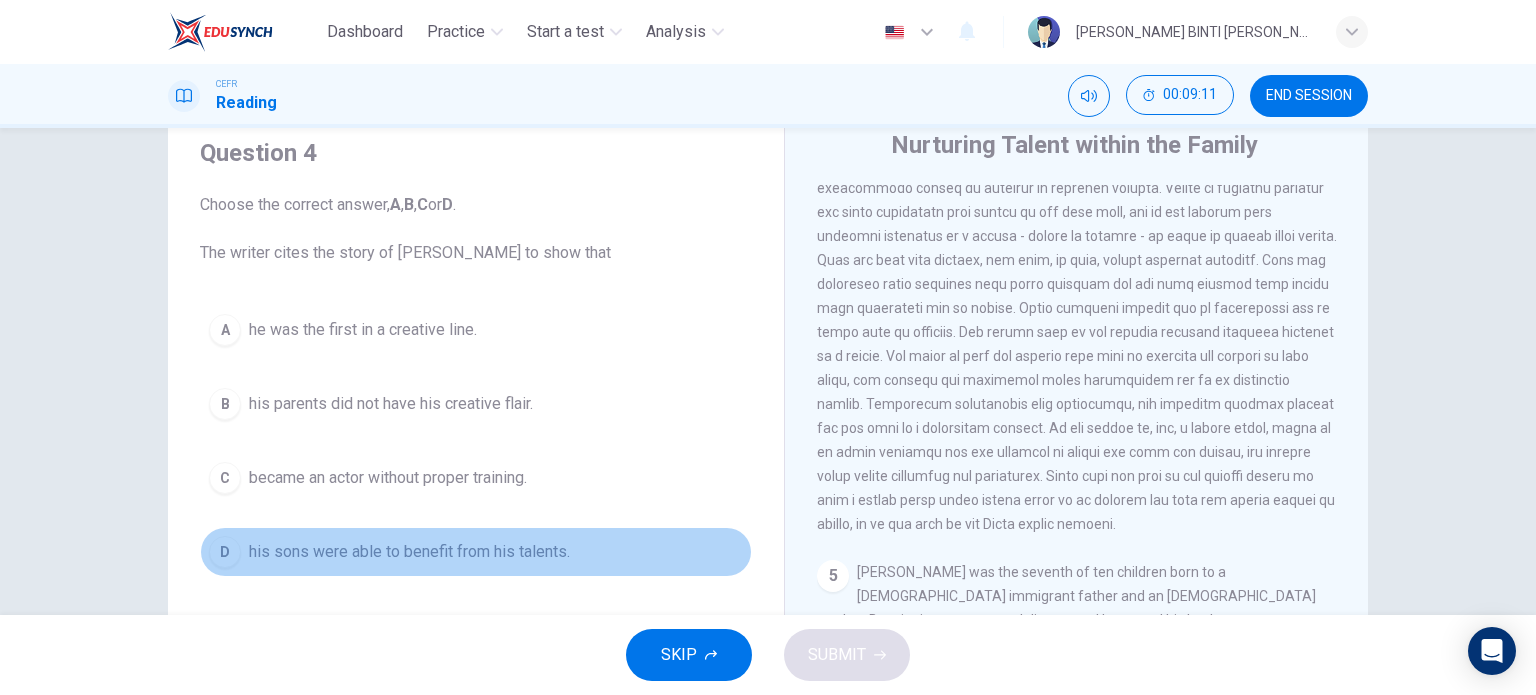 click on "his sons were able to benefit from his talents." at bounding box center (409, 552) 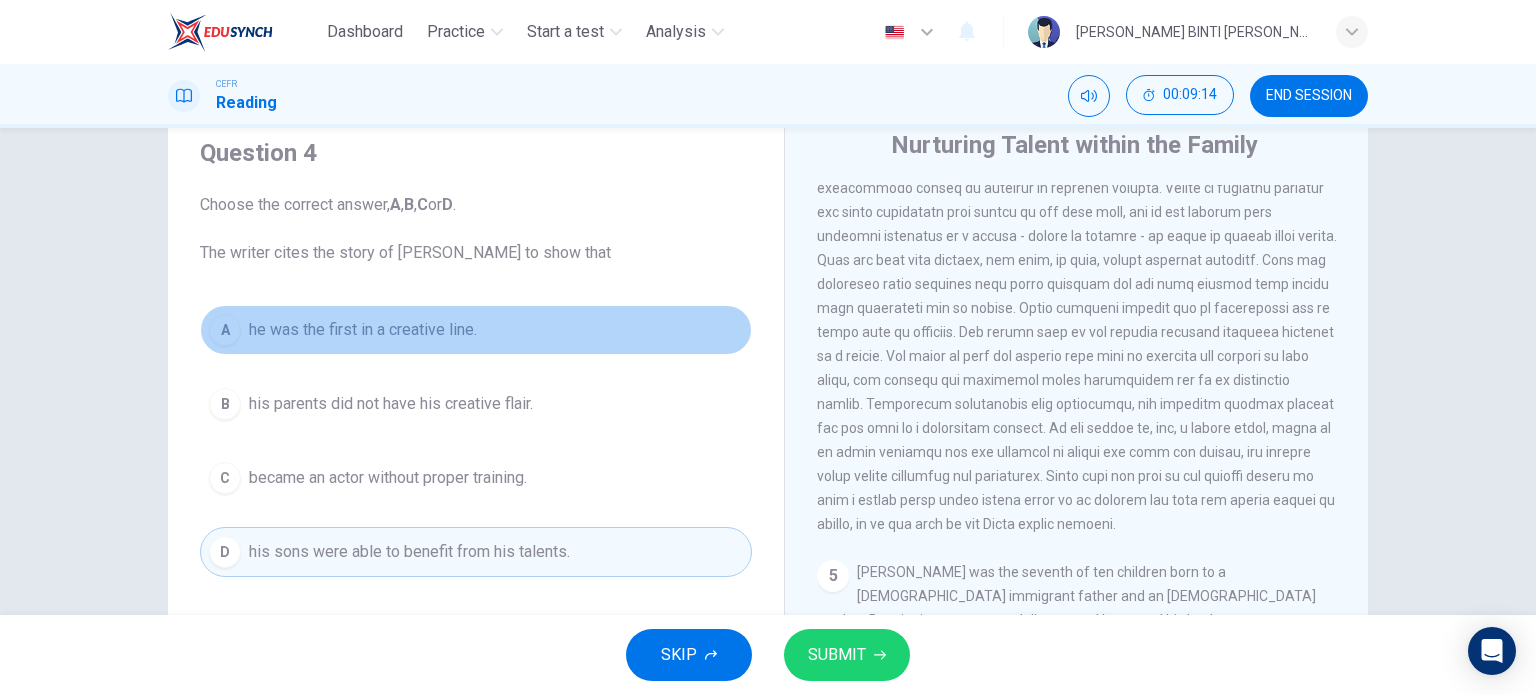 click on "he was the first in a creative line." at bounding box center (363, 330) 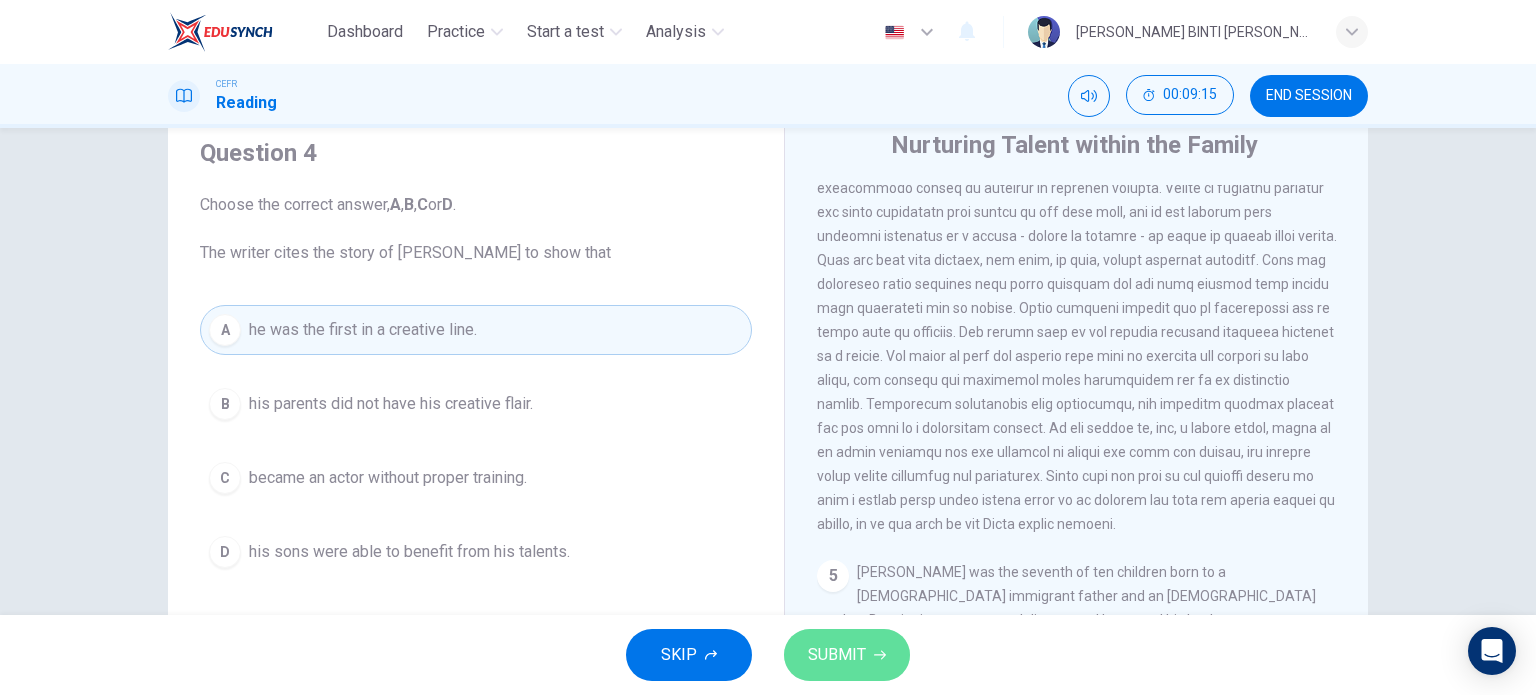 click on "SUBMIT" at bounding box center [847, 655] 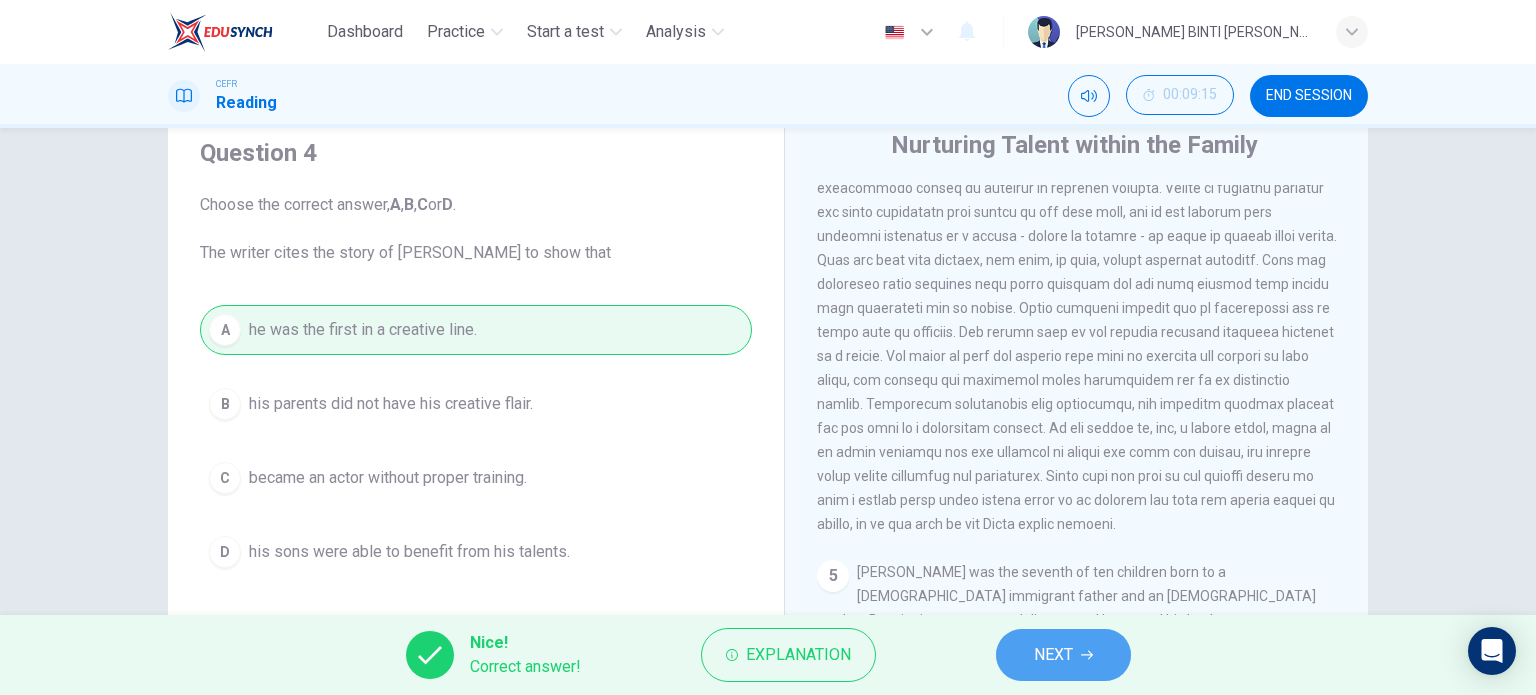 click on "NEXT" at bounding box center (1063, 655) 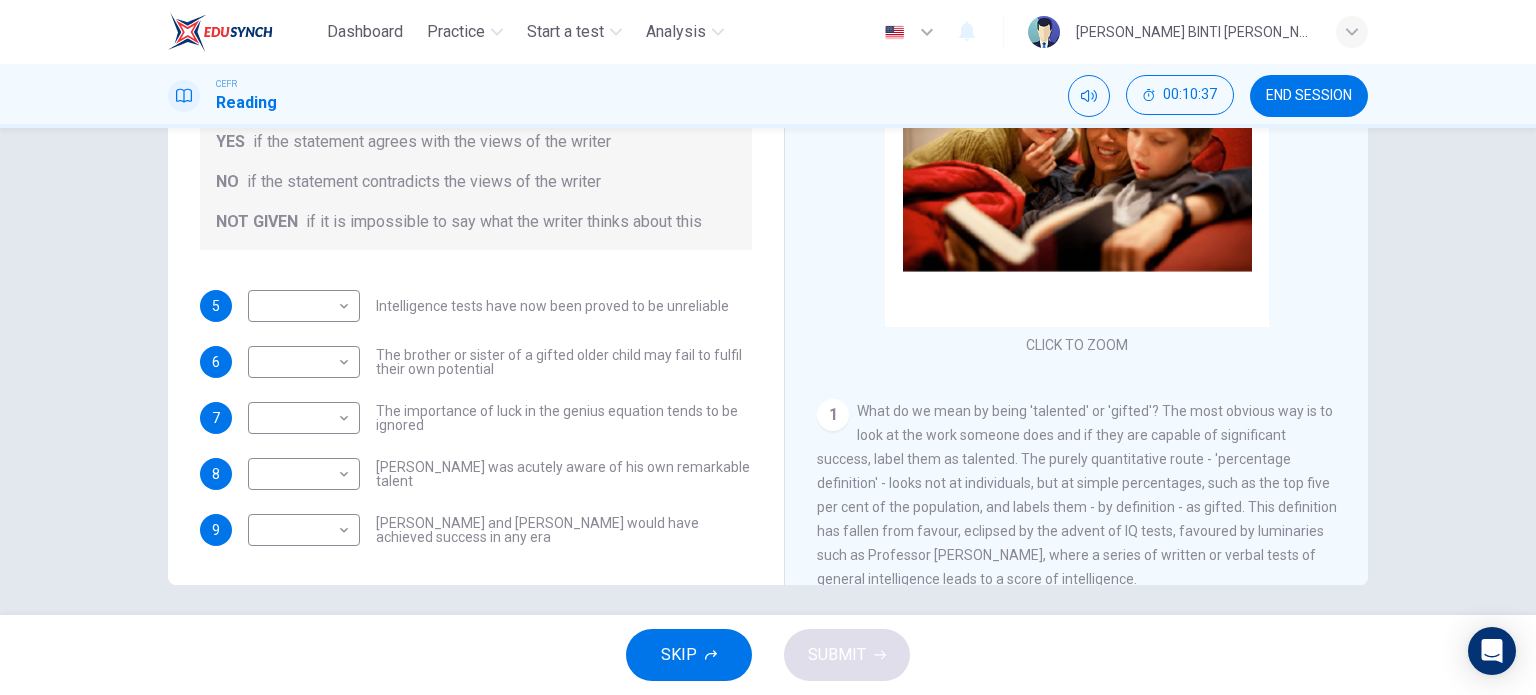 scroll, scrollTop: 278, scrollLeft: 0, axis: vertical 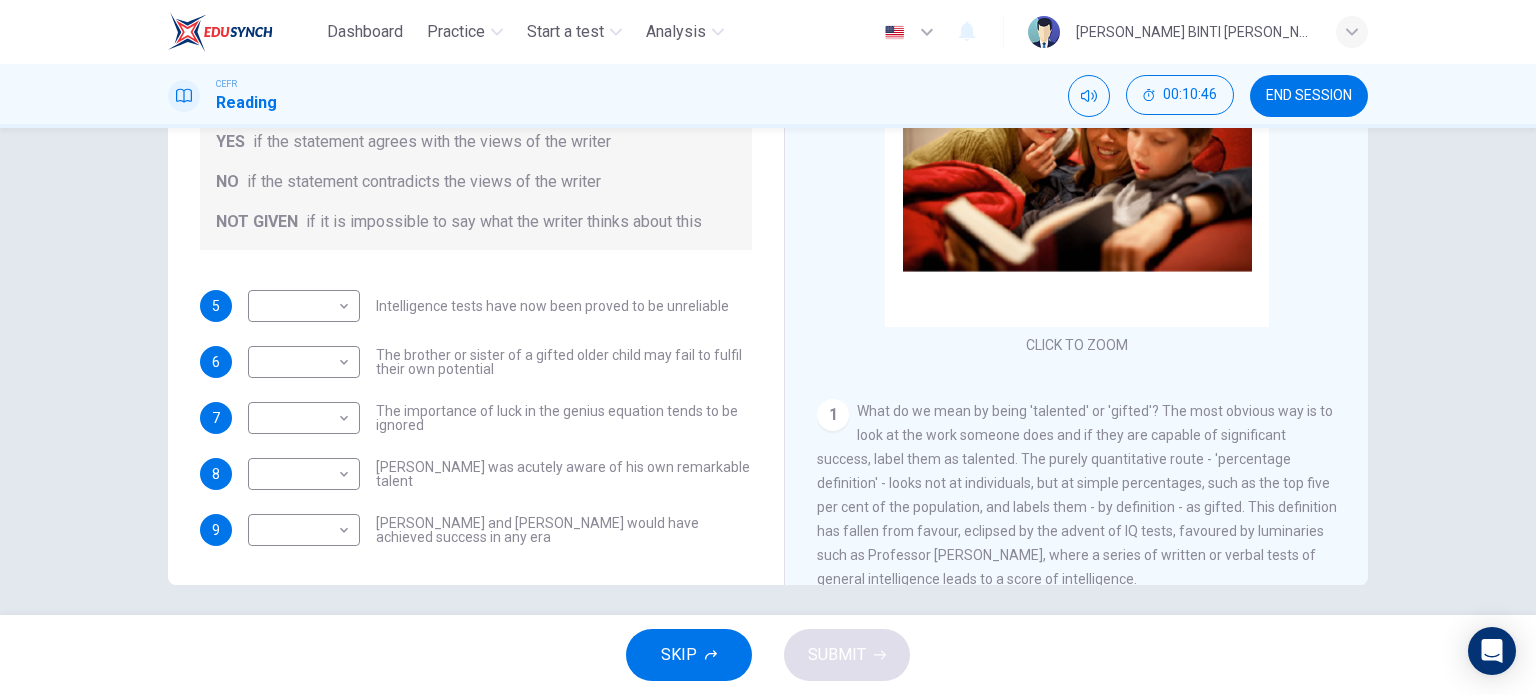 click on "Questions 5 - 9 Do the following statements agree with the claims of the writer in the Reading Passage?
In the boxes below write YES if the statement agrees with the views of the writer NO if the statement contradicts the views of the writer NOT GIVEN if it is impossible to say what the writer thinks about this 5 ​ ​ Intelligence tests have now been proved to be unreliable 6 ​ ​ The brother or sister of a gifted older child may fail to fulfil their own potential 7 ​ ​ The importance of luck in the genius equation tends to be ignored 8 ​ ​ [PERSON_NAME] was acutely aware of his own remarkable talent 9 ​ ​ [PERSON_NAME] and [PERSON_NAME] would have achieved success in any era" at bounding box center (476, 238) 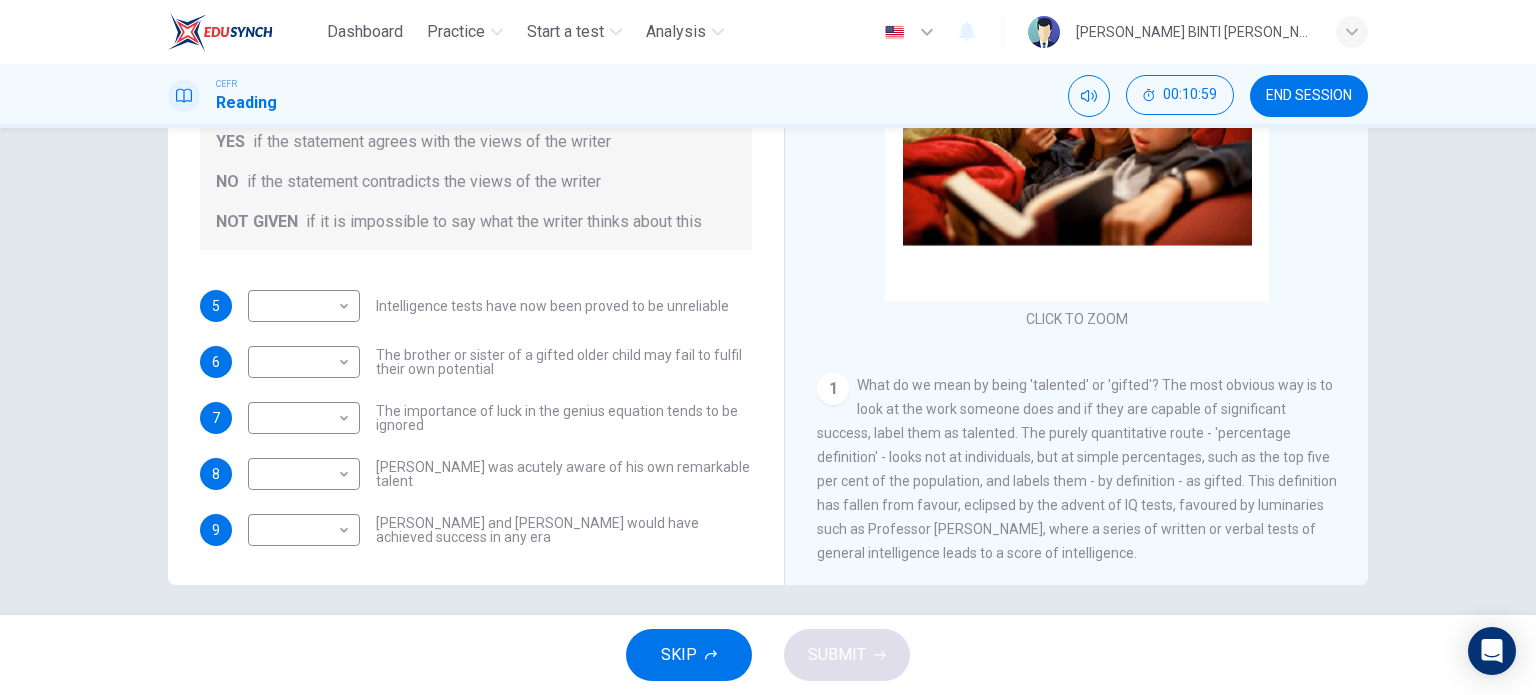 scroll, scrollTop: 0, scrollLeft: 0, axis: both 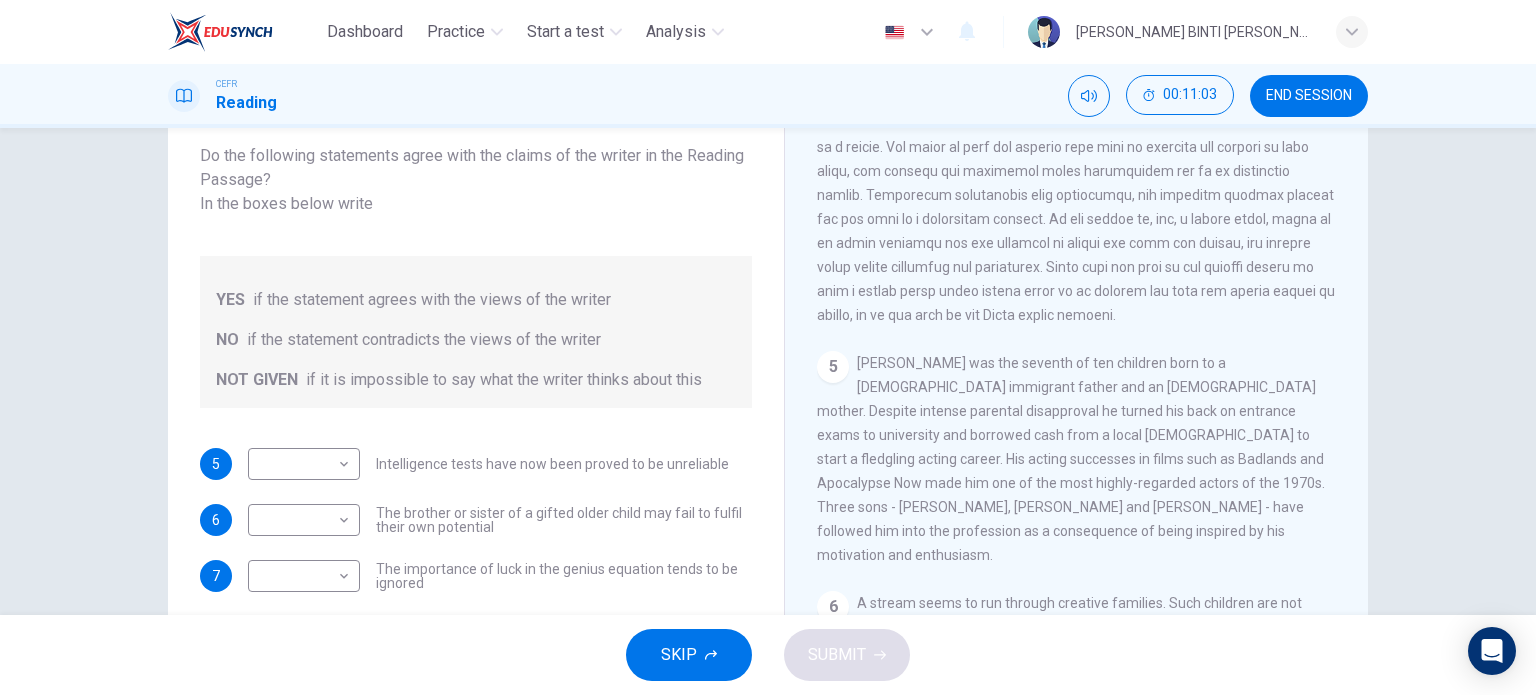 click at bounding box center [1077, 123] 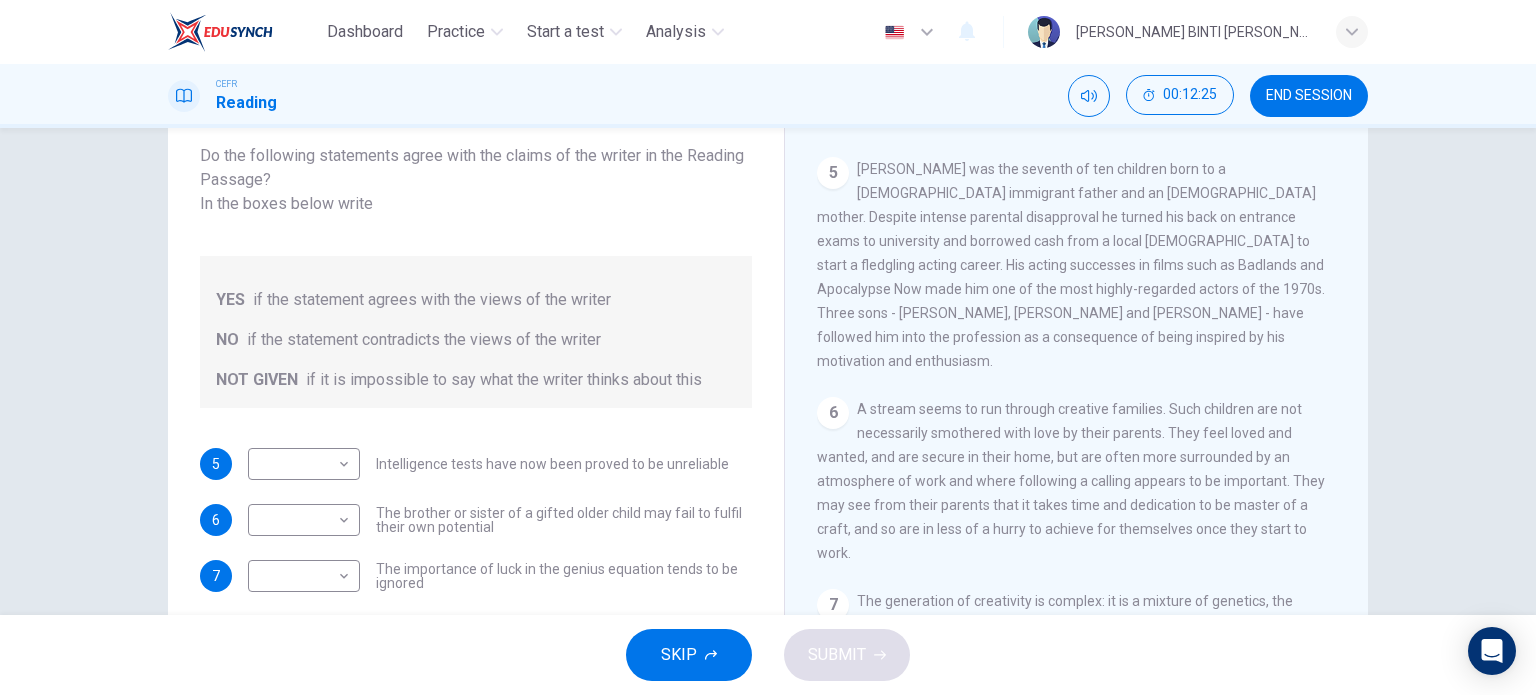 scroll, scrollTop: 1575, scrollLeft: 0, axis: vertical 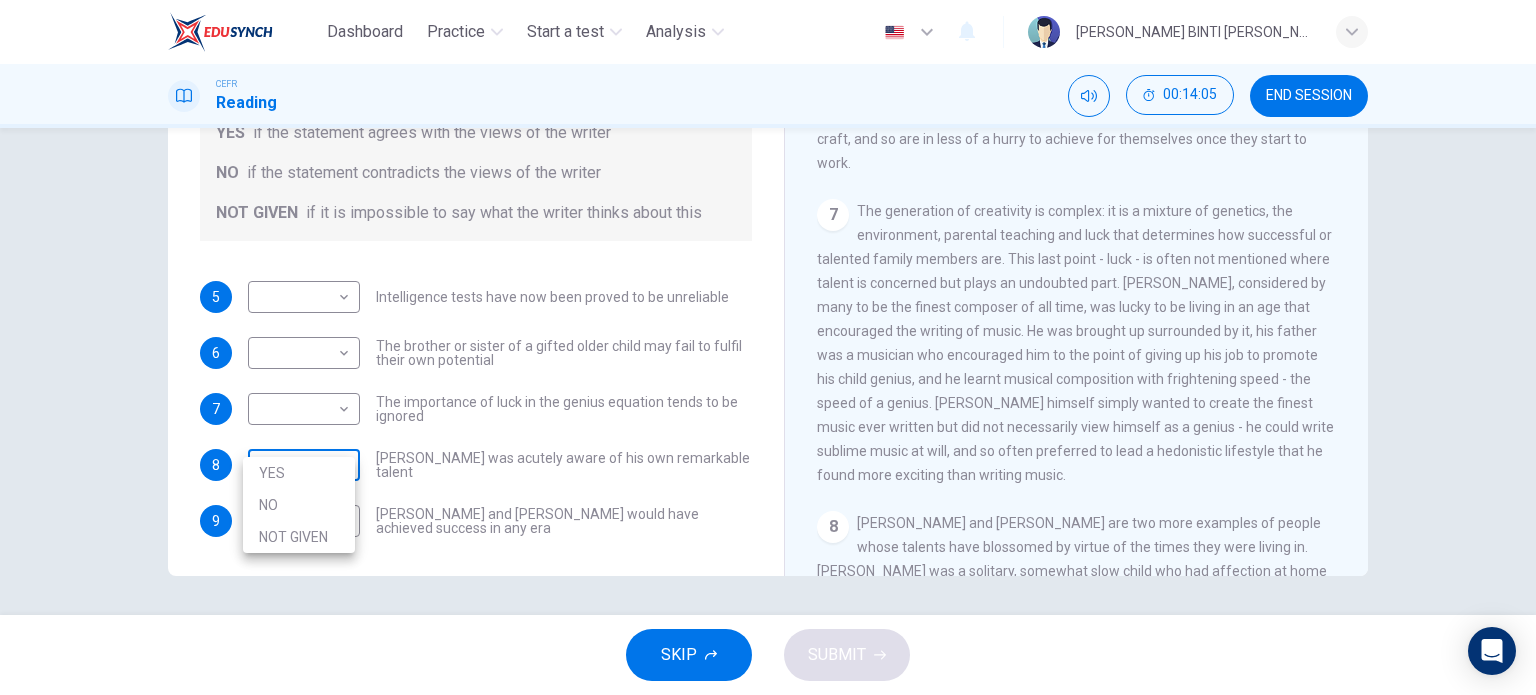 click on "Dashboard Practice Start a test Analysis English en ​ [PERSON_NAME] BINTI [PERSON_NAME] CEFR Reading 00:14:05 END SESSION Questions 5 - 9 Do the following statements agree with the claims of the writer in the Reading Passage?
In the boxes below write YES if the statement agrees with the views of the writer NO if the statement contradicts the views of the writer NOT GIVEN if it is impossible to say what the writer thinks about this 5 ​ ​ Intelligence tests have now been proved to be unreliable 6 ​ ​ The brother or sister of a gifted older child may fail to fulfil their own potential 7 ​ ​ The importance of luck in the genius equation tends to be ignored 8 ​ ​ [PERSON_NAME] was acutely aware of his own remarkable talent 9 ​ ​ [PERSON_NAME] and [PERSON_NAME] would have achieved success in any era Nurturing Talent within the Family CLICK TO ZOOM Click to Zoom 1 2 3 4 5 6 7 8 SKIP SUBMIT EduSynch - Online Language Proficiency Testing
Dashboard Practice Start a test Analysis Notifications © Copyright  2025 YES NO" at bounding box center [768, 347] 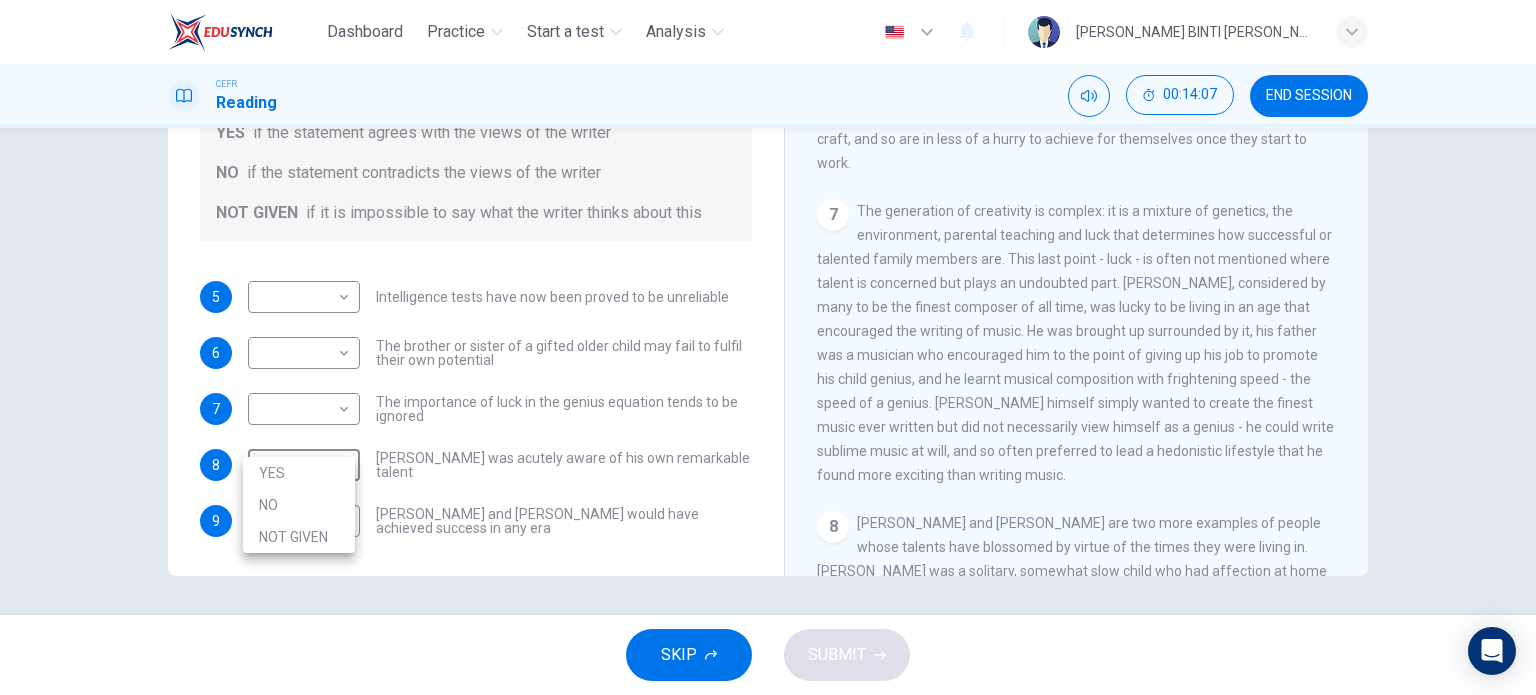 click on "NO" at bounding box center [299, 505] 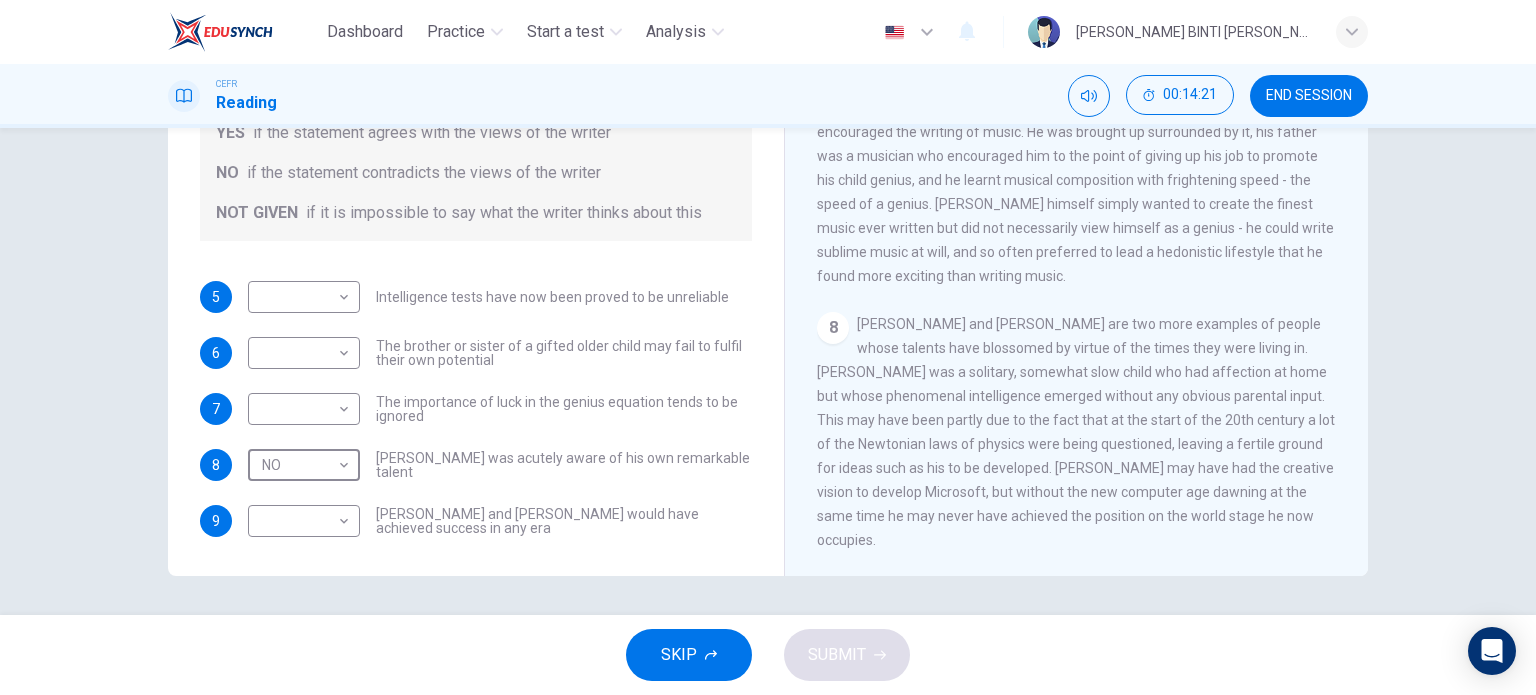 scroll, scrollTop: 2014, scrollLeft: 0, axis: vertical 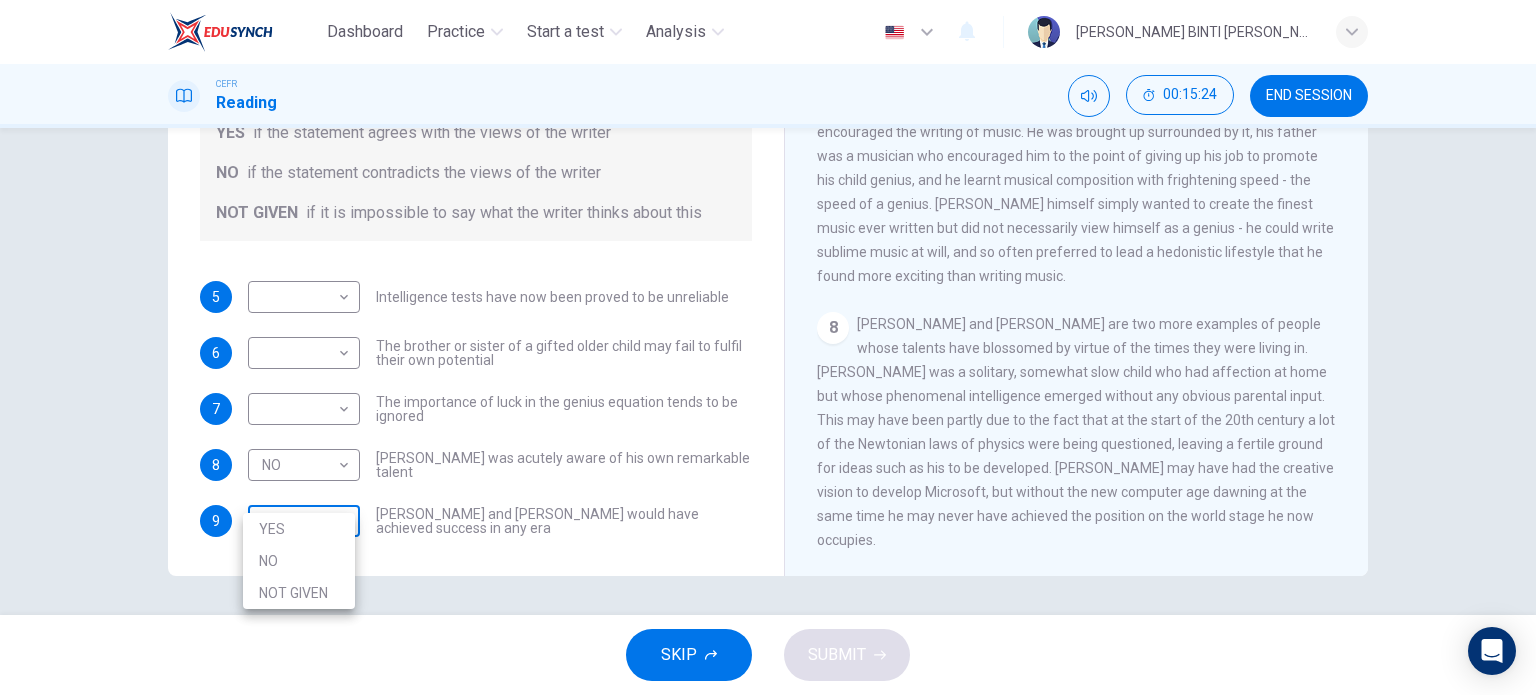 click on "Dashboard Practice Start a test Analysis English en ​ [PERSON_NAME] BINTI [PERSON_NAME] Reading 00:15:24 END SESSION Questions 5 - 9 Do the following statements agree with the claims of the writer in the Reading Passage?
In the boxes below write YES if the statement agrees with the views of the writer NO if the statement contradicts the views of the writer NOT GIVEN if it is impossible to say what the writer thinks about this 5 ​ ​ Intelligence tests have now been proved to be unreliable 6 ​ ​ The brother or sister of a gifted older child may fail to fulfil their own potential 7 ​ ​ The importance of luck in the genius equation tends to be ignored 8 NO NO ​ [PERSON_NAME] was acutely aware of his own remarkable talent 9 ​ ​ [PERSON_NAME] and [PERSON_NAME] would have achieved success in any era Nurturing Talent within the Family CLICK TO ZOOM Click to Zoom 1 2 3 4 5 6 7 8 SKIP SUBMIT EduSynch - Online Language Proficiency Testing
Dashboard Practice Start a test Analysis Notifications © Copyright  2025 YES" at bounding box center [768, 347] 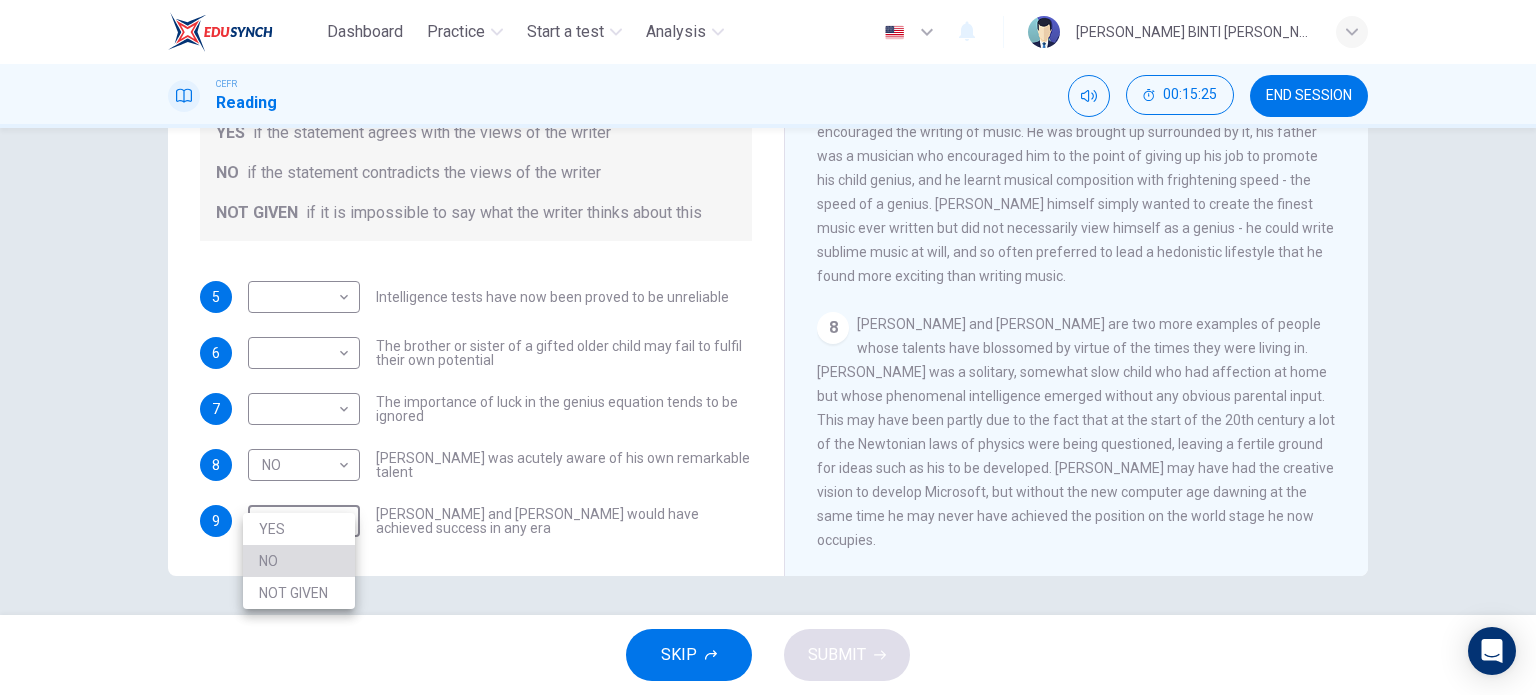 click on "NO" at bounding box center [299, 561] 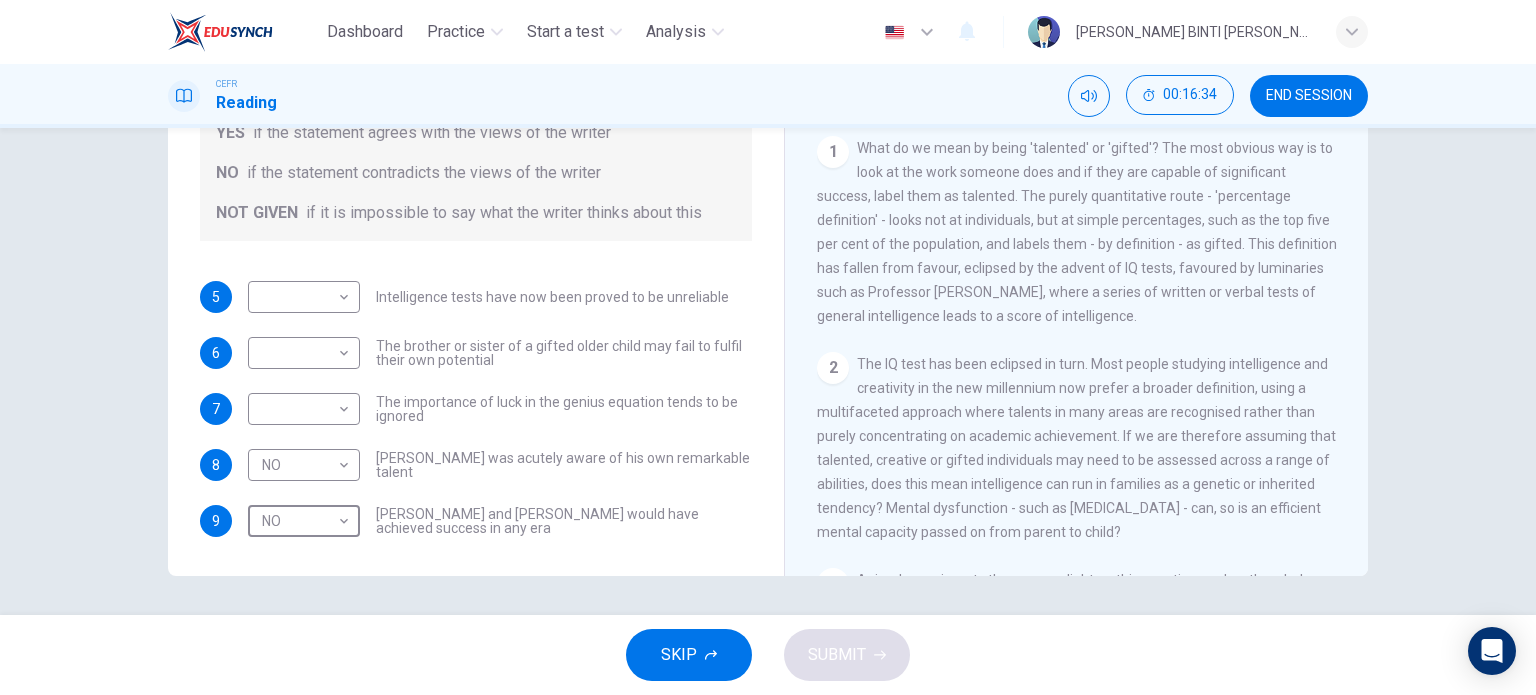 scroll, scrollTop: 267, scrollLeft: 0, axis: vertical 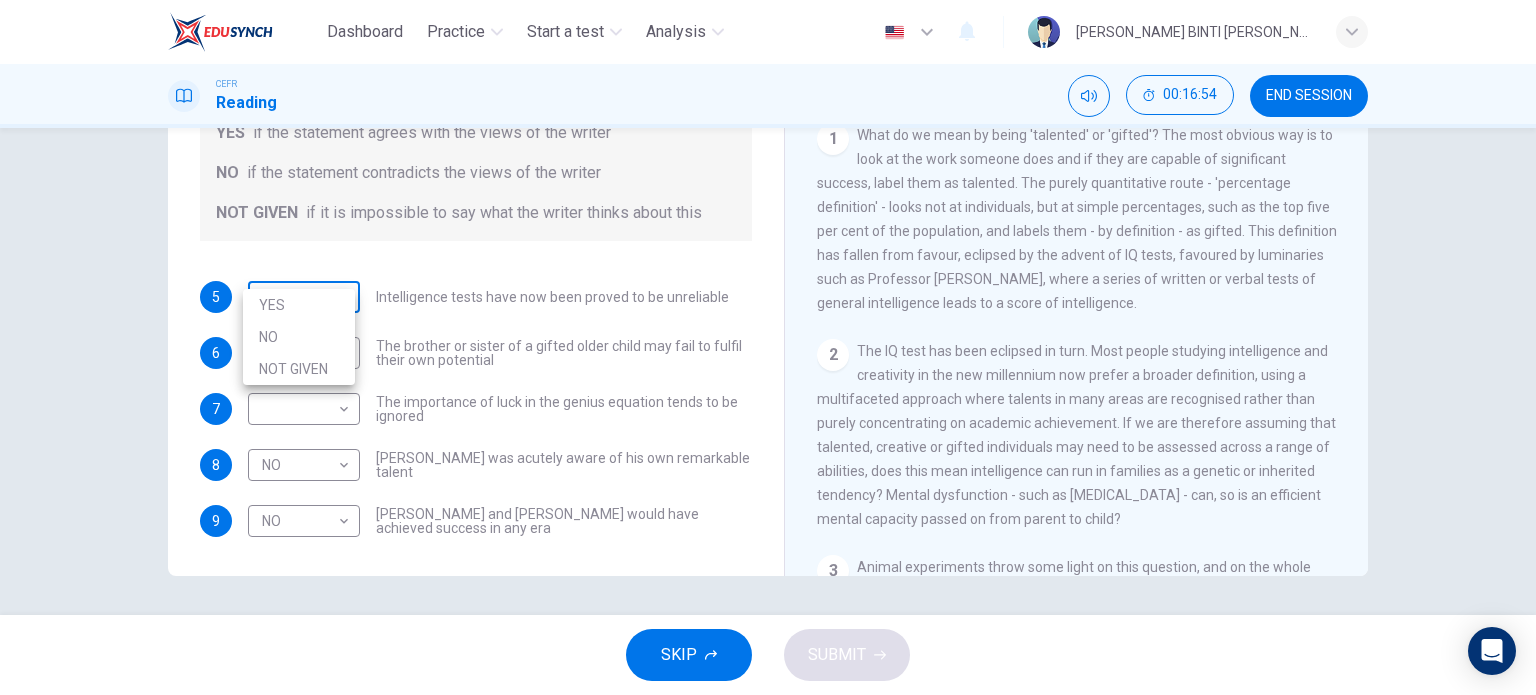 click on "Dashboard Practice Start a test Analysis English en ​ [PERSON_NAME] BINTI [PERSON_NAME] CEFR Reading 00:16:54 END SESSION Questions 5 - 9 Do the following statements agree with the claims of the writer in the Reading Passage?
In the boxes below write YES if the statement agrees with the views of the writer NO if the statement contradicts the views of the writer NOT GIVEN if it is impossible to say what the writer thinks about this 5 ​ ​ Intelligence tests have now been proved to be unreliable 6 ​ ​ The brother or sister of a gifted older child may fail to fulfil their own potential 7 ​ ​ The importance of luck in the genius equation tends to be ignored 8 NO NO ​ [PERSON_NAME] was acutely aware of his own remarkable talent 9 NO NO ​ [PERSON_NAME] and [PERSON_NAME] would have achieved success in any era Nurturing Talent within the Family CLICK TO ZOOM Click to Zoom 1 2 3 4 5 6 7 8 SKIP SUBMIT EduSynch - Online Language Proficiency Testing
Dashboard Practice Start a test Analysis Notifications © Copyright  2025 NO" at bounding box center [768, 347] 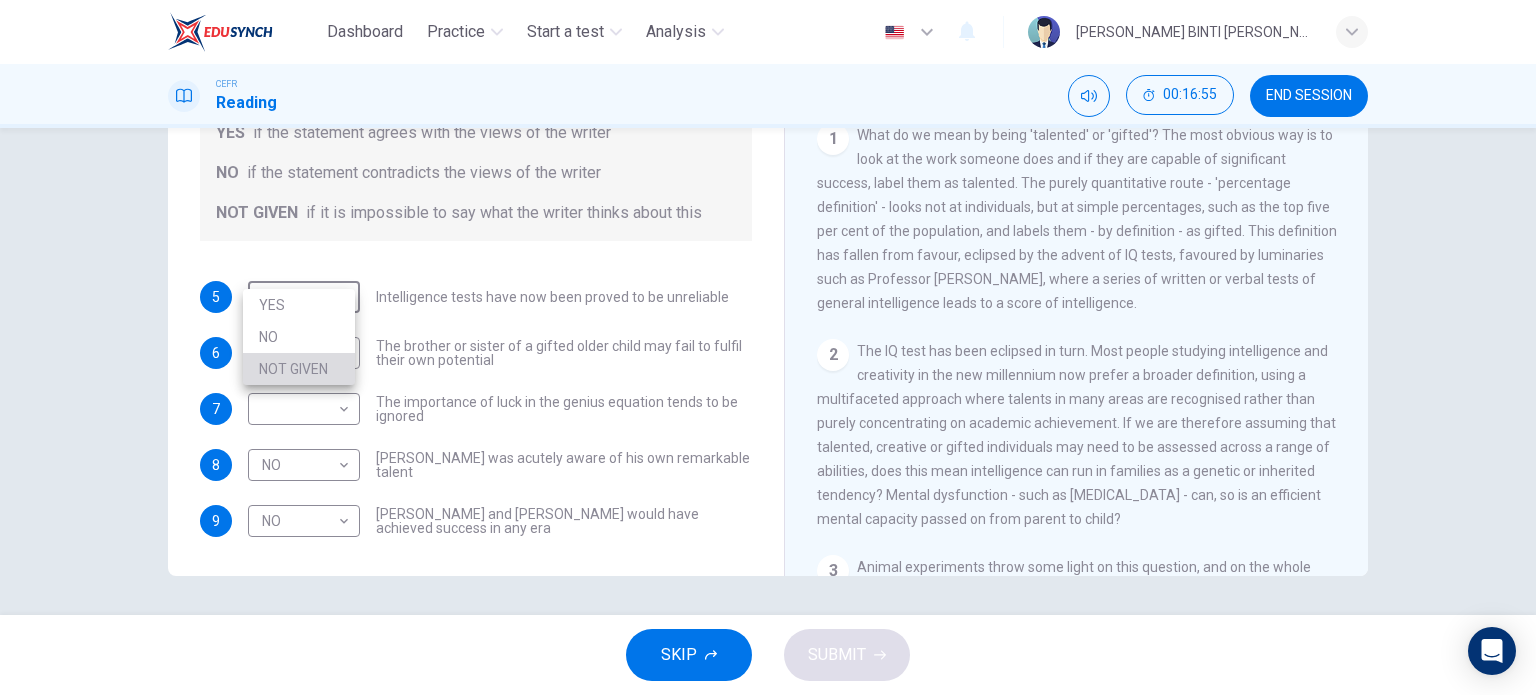 click on "NOT GIVEN" at bounding box center [299, 369] 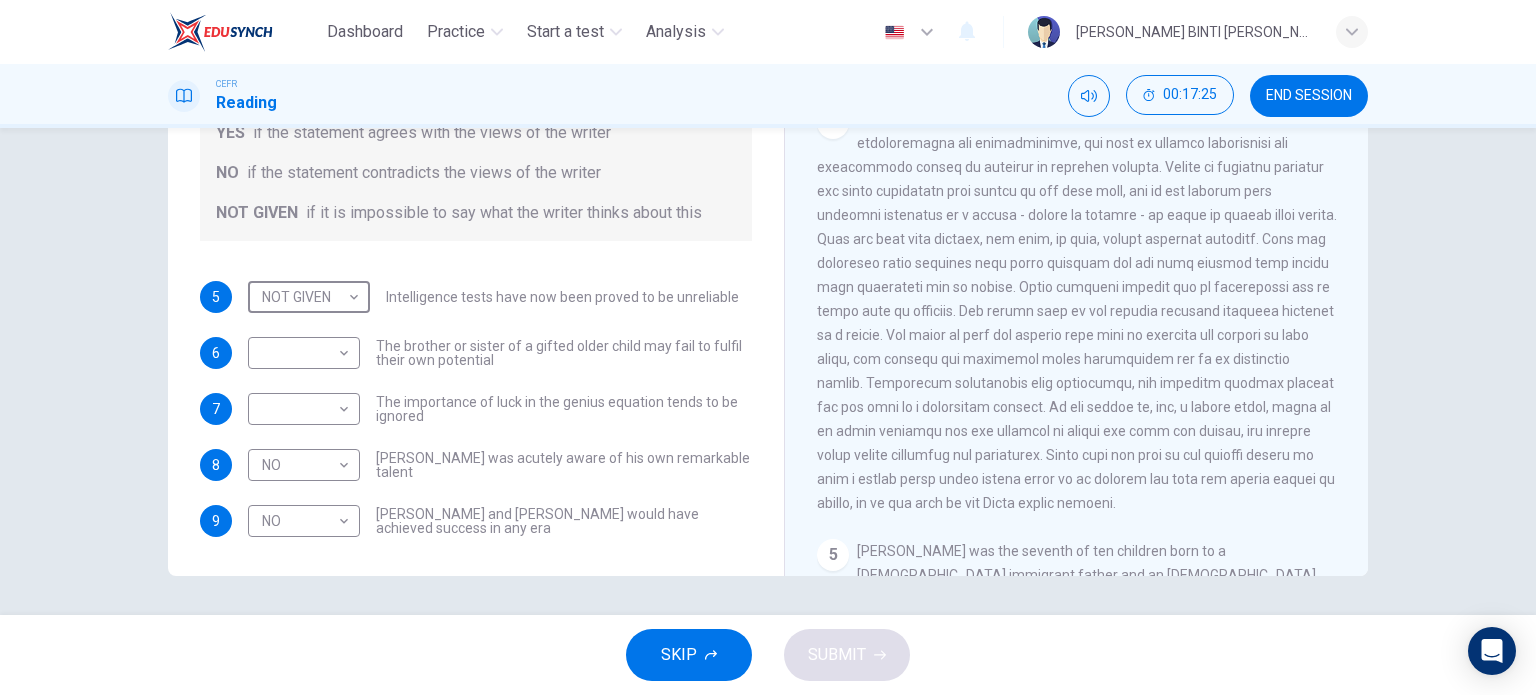 scroll, scrollTop: 1028, scrollLeft: 0, axis: vertical 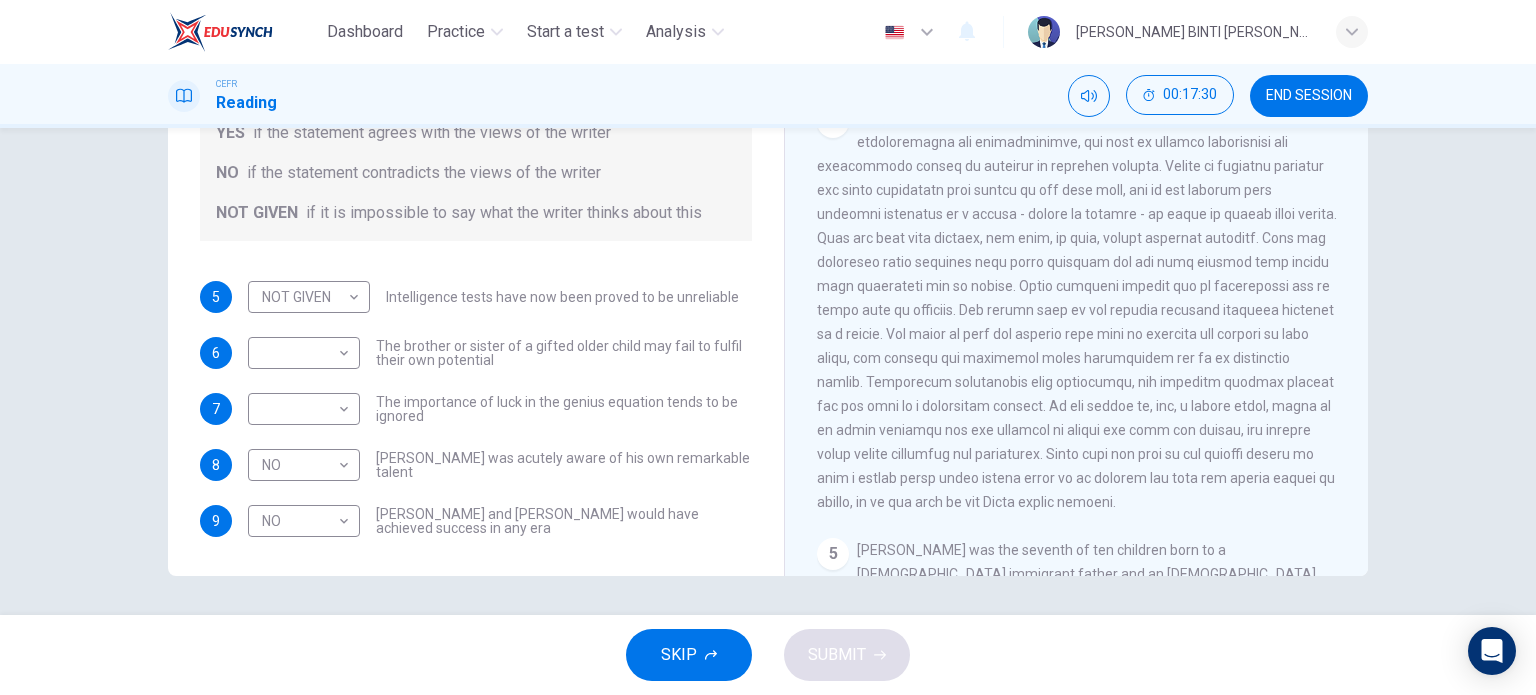 click at bounding box center (1077, 310) 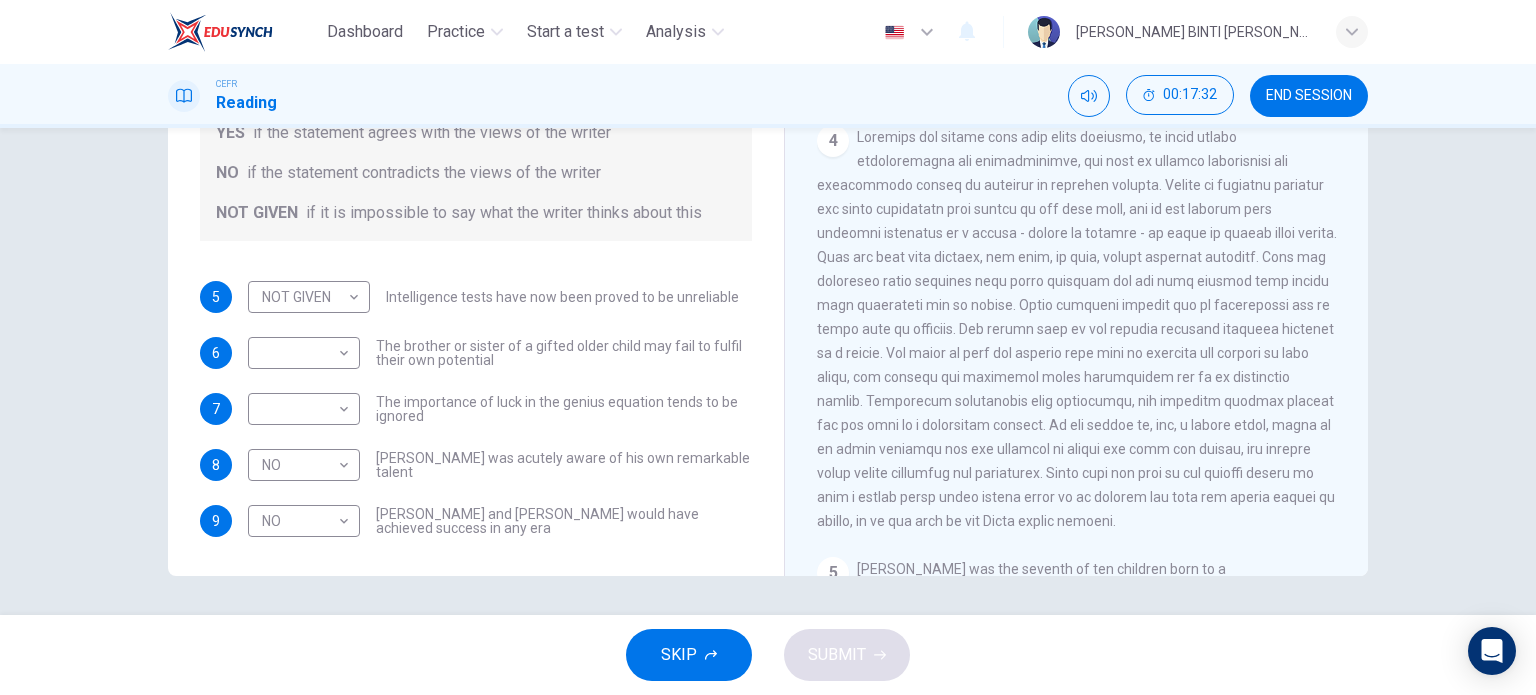 scroll, scrollTop: 1008, scrollLeft: 0, axis: vertical 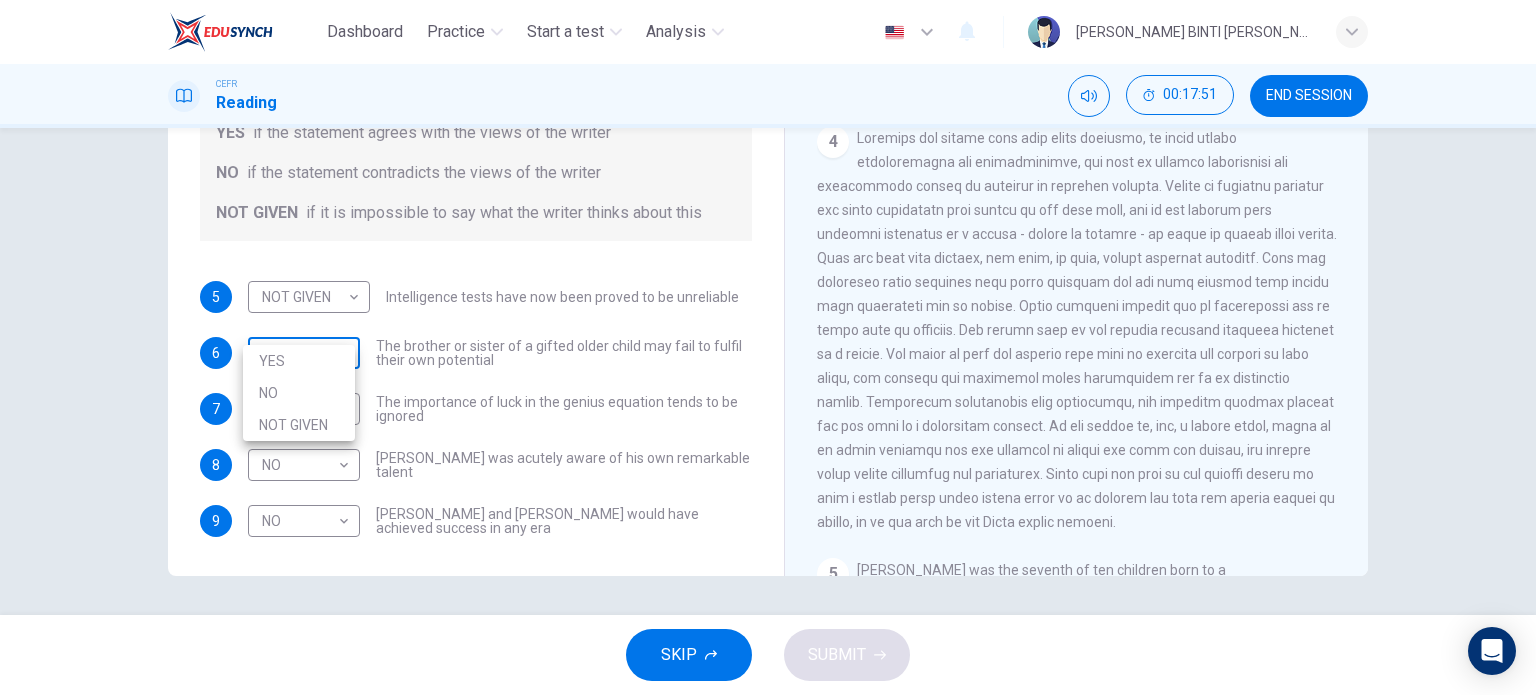 click on "Dashboard Practice Start a test Analysis English en ​ [PERSON_NAME] BINTI [PERSON_NAME] Reading 00:17:51 END SESSION Questions 5 - 9 Do the following statements agree with the claims of the writer in the Reading Passage?
In the boxes below write YES if the statement agrees with the views of the writer NO if the statement contradicts the views of the writer NOT GIVEN if it is impossible to say what the writer thinks about this 5 NOT GIVEN NOT GIVEN ​ Intelligence tests have now been proved to be unreliable 6 ​ ​ The brother or sister of a gifted older child may fail to fulfil their own potential 7 ​ ​ The importance of luck in the genius equation tends to be ignored 8 NO NO ​ [PERSON_NAME] was acutely aware of his own remarkable talent 9 NO NO ​ [PERSON_NAME] and [PERSON_NAME] would have achieved success in any era Nurturing Talent within the Family CLICK TO ZOOM Click to Zoom 1 2 3 4 5 6 7 8 SKIP SUBMIT EduSynch - Online Language Proficiency Testing
Dashboard Practice Start a test Analysis Notifications 2025" at bounding box center [768, 347] 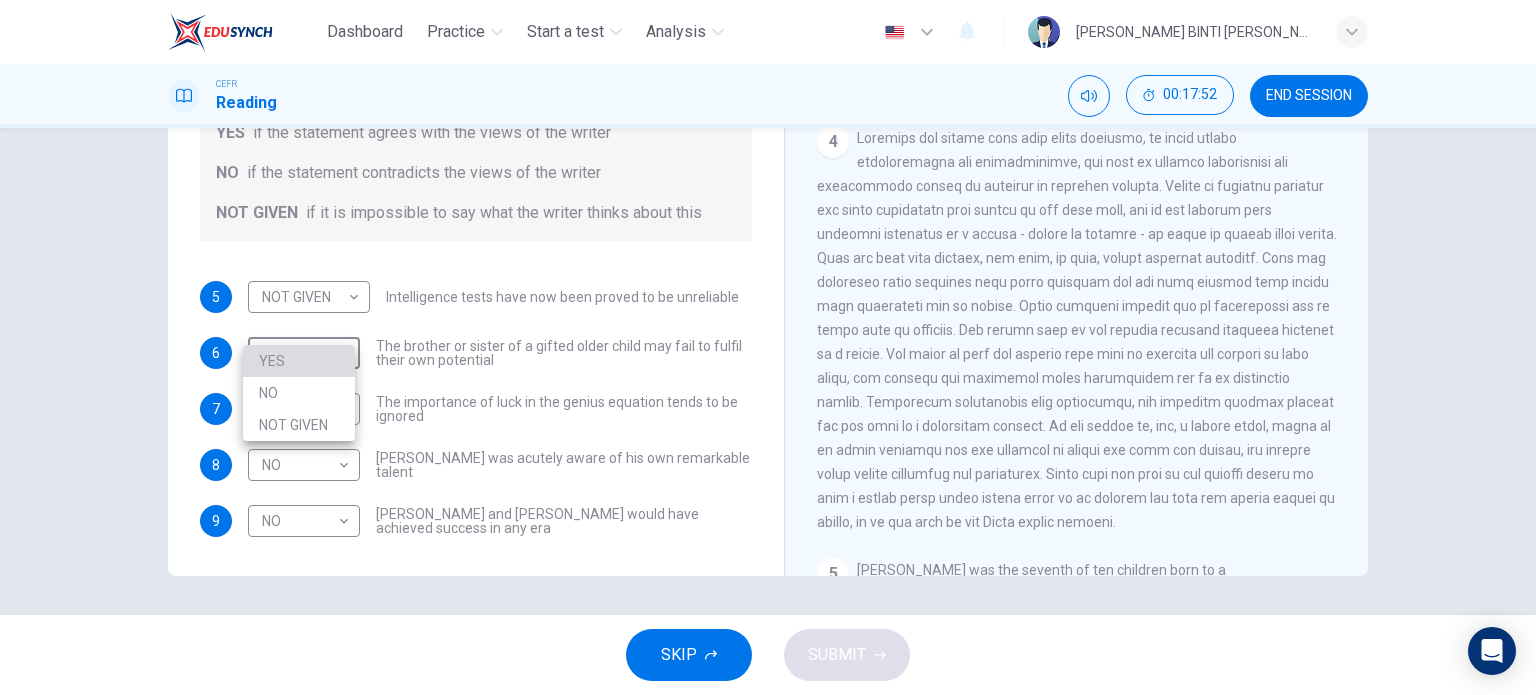 click on "YES" at bounding box center [299, 361] 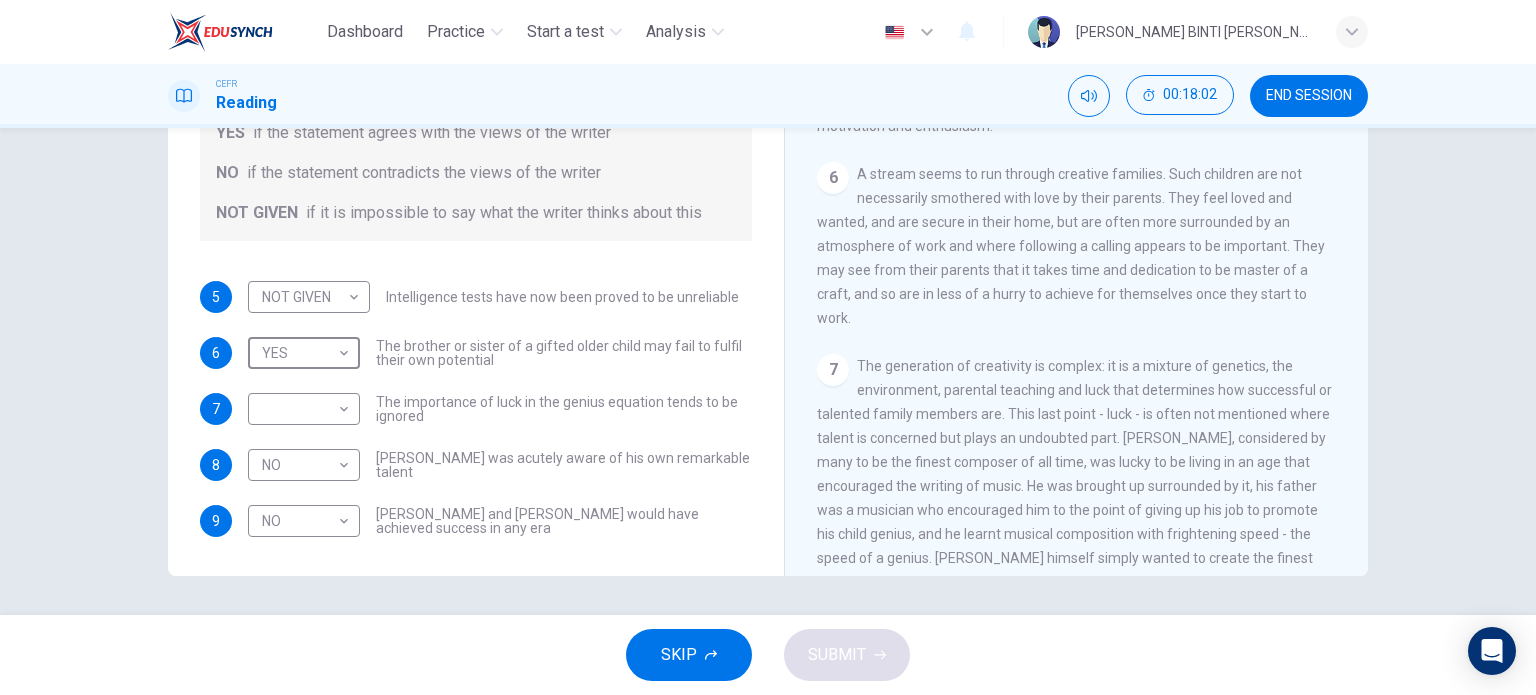 scroll, scrollTop: 1645, scrollLeft: 0, axis: vertical 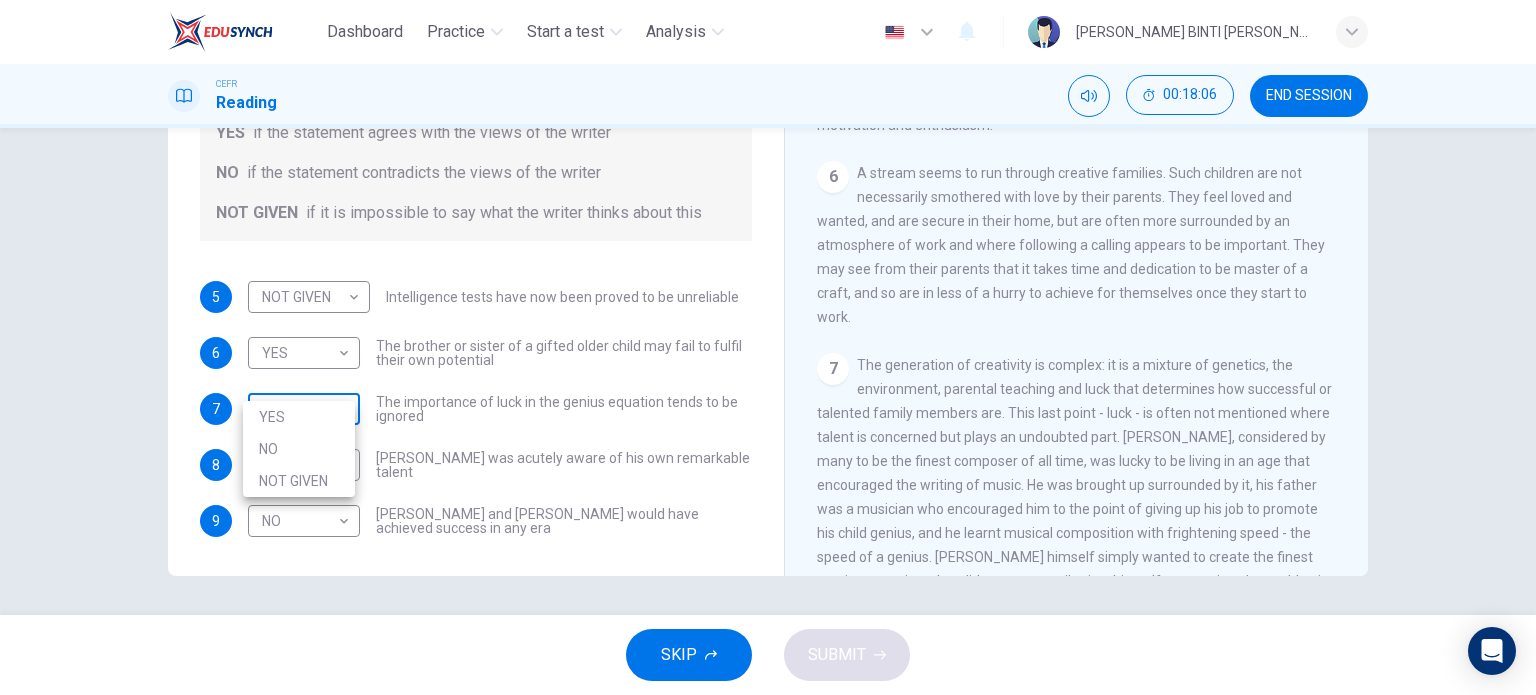 click on "Dashboard Practice Start a test Analysis English en ​ [PERSON_NAME] BINTI [PERSON_NAME] CEFR Reading 00:18:06 END SESSION Questions 5 - 9 Do the following statements agree with the claims of the writer in the Reading Passage?
In the boxes below write YES if the statement agrees with the views of the writer NO if the statement contradicts the views of the writer NOT GIVEN if it is impossible to say what the writer thinks about this 5 NOT GIVEN NOT GIVEN ​ Intelligence tests have now been proved to be unreliable 6 YES YES ​ The brother or sister of a gifted older child may fail to fulfil their own potential 7 ​ ​ The importance of luck in the genius equation tends to be ignored 8 NO NO ​ [PERSON_NAME] was acutely aware of his own remarkable talent 9 NO NO ​ [PERSON_NAME] and [PERSON_NAME] would have achieved success in any era Nurturing Talent within the Family CLICK TO ZOOM Click to Zoom 1 2 3 4 5 6 7 8 SKIP SUBMIT EduSynch - Online Language Proficiency Testing
Dashboard Practice Start a test Analysis Notifications" at bounding box center [768, 347] 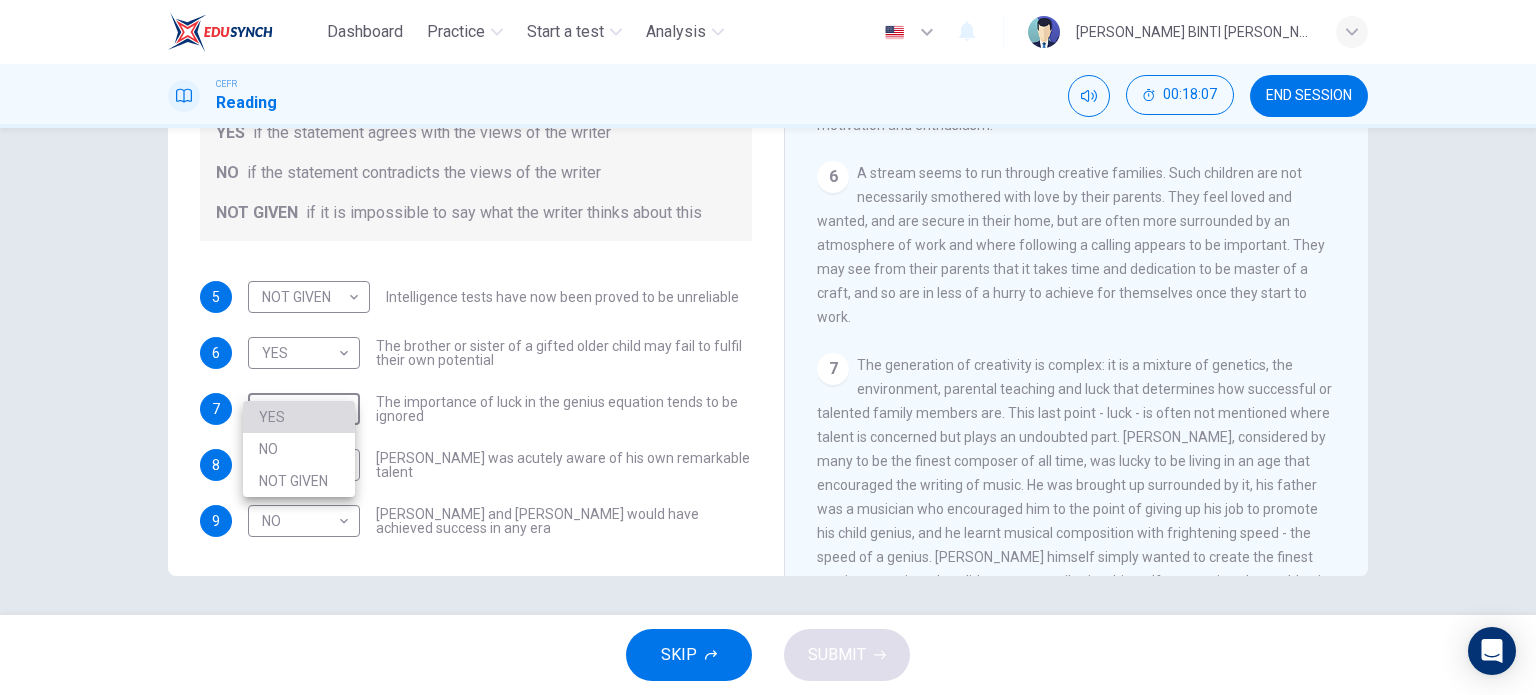 click on "YES" at bounding box center (299, 417) 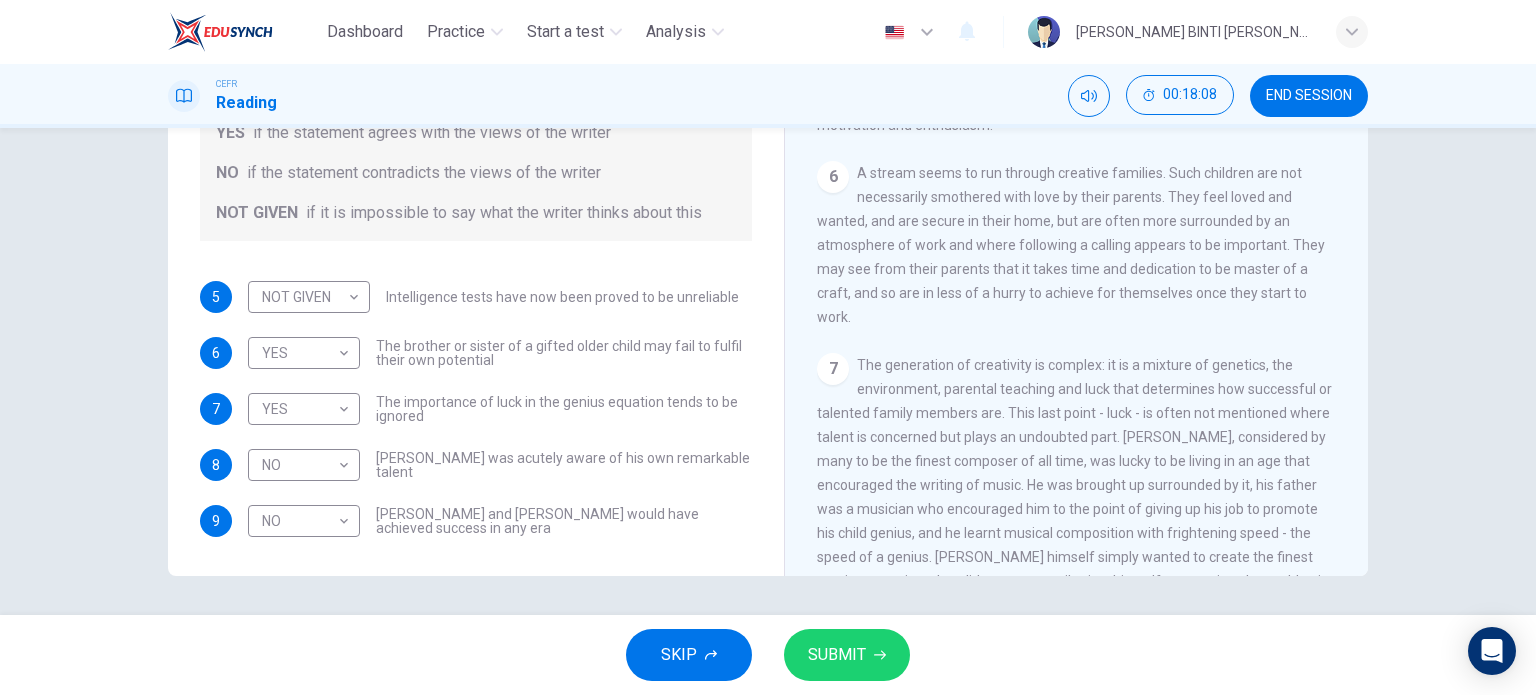 click on "SKIP SUBMIT" at bounding box center [768, 655] 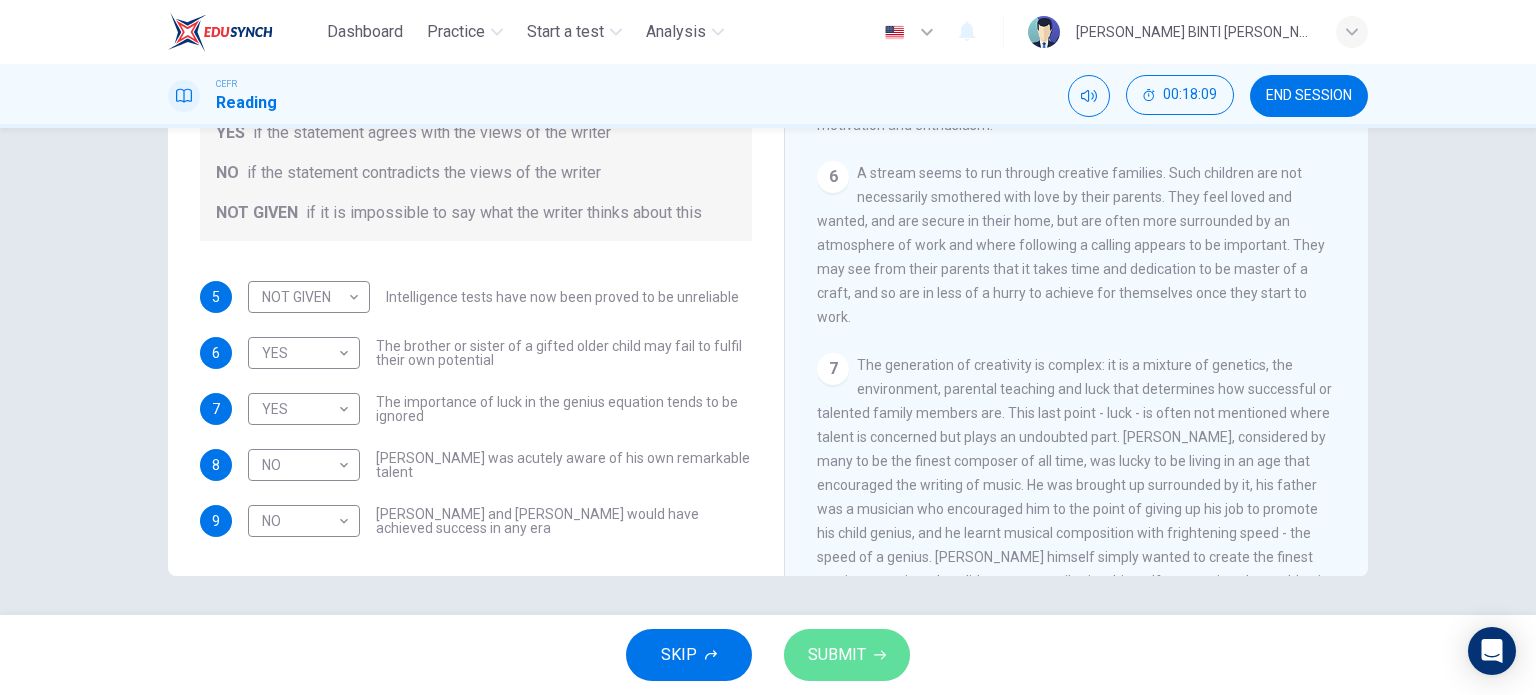 click on "SUBMIT" at bounding box center [847, 655] 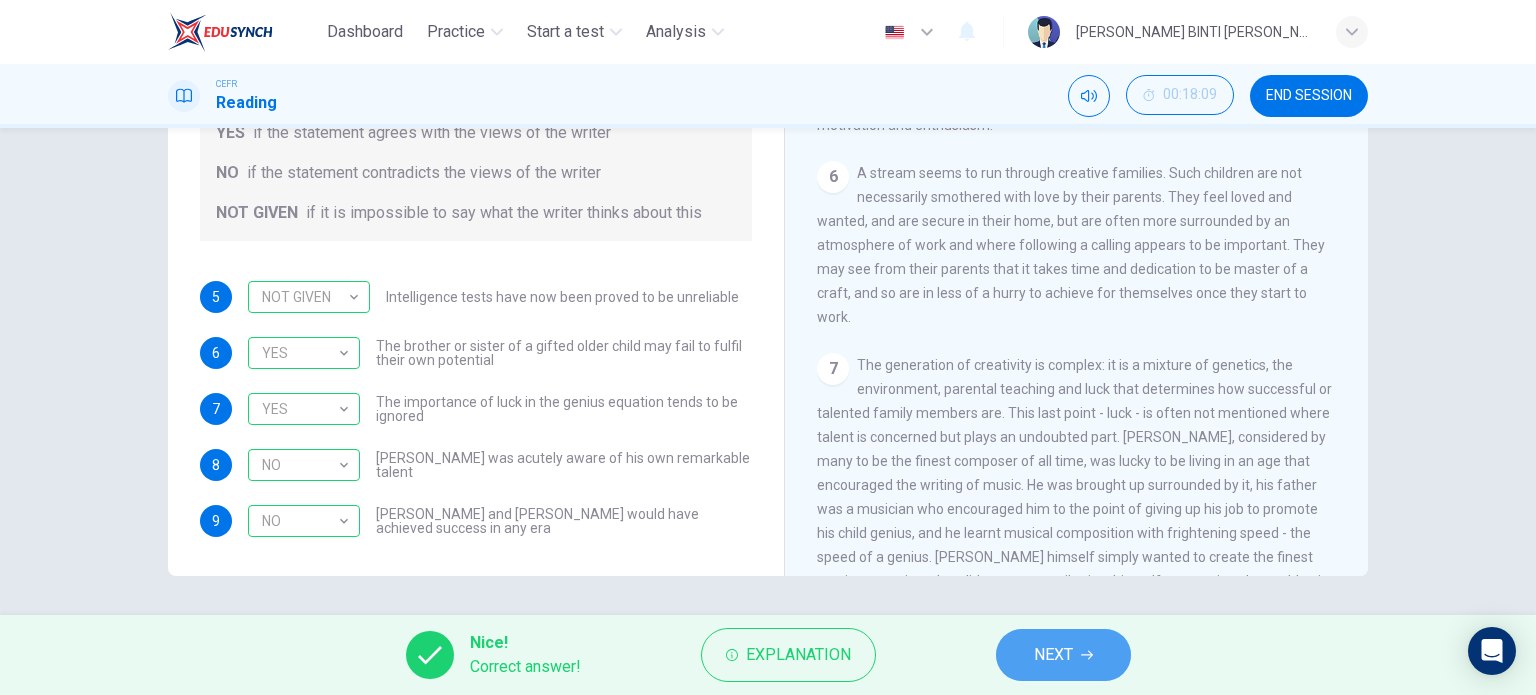 click on "NEXT" at bounding box center [1063, 655] 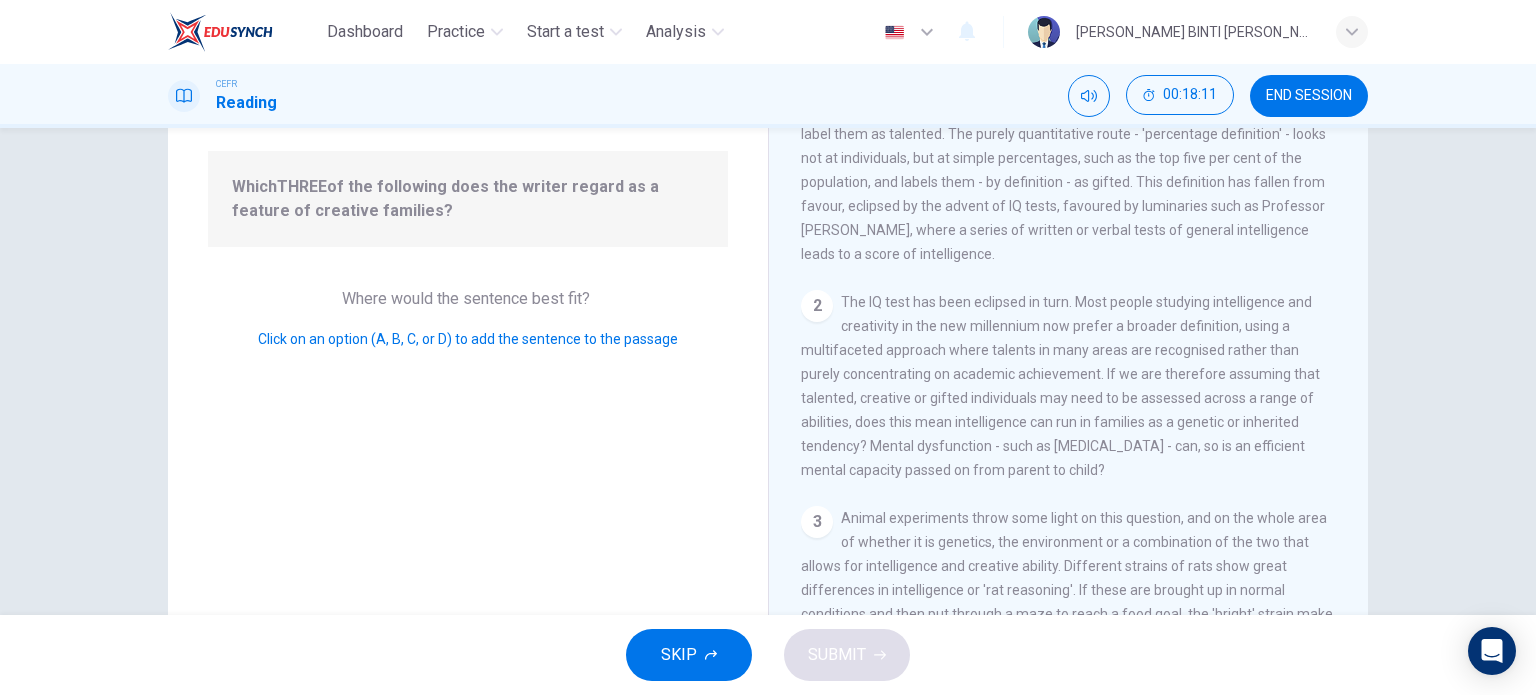 scroll, scrollTop: 183, scrollLeft: 0, axis: vertical 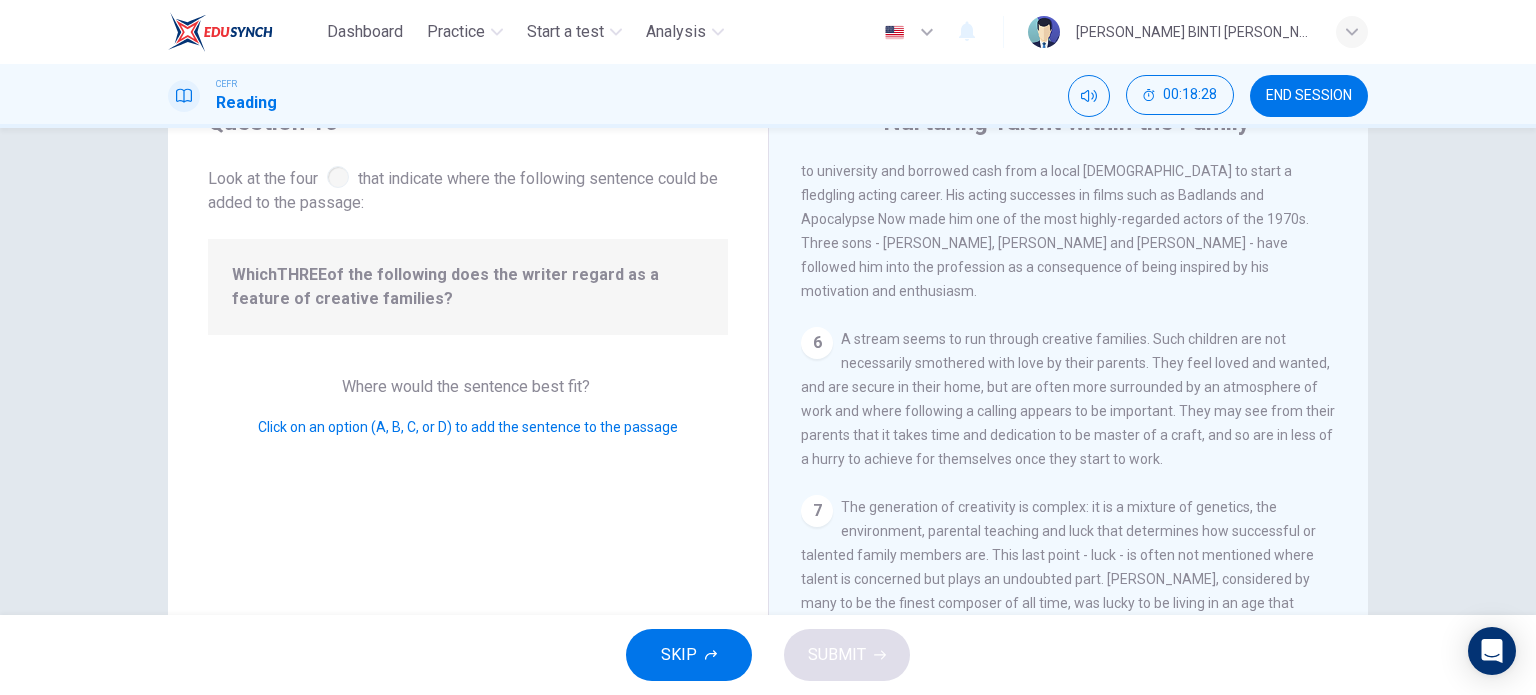 click on "1 What do we mean by being 'talented' or 'gifted'? The most obvious way is to look at the work someone does and if they are capable of significant success, label them as talented. The purely quantitative route - 'percentage definition' - looks not at individuals, but at simple percentages, such as the top five per cent of the population, and labels them - by definition - as gifted. This definition has fallen from favour, eclipsed by the advent of IQ tests, favoured by luminaries such as Professor [PERSON_NAME], where a series of written or verbal tests of general intelligence leads to a score of intelligence. 2 3 4 5 6 7 8" at bounding box center (1082, 449) 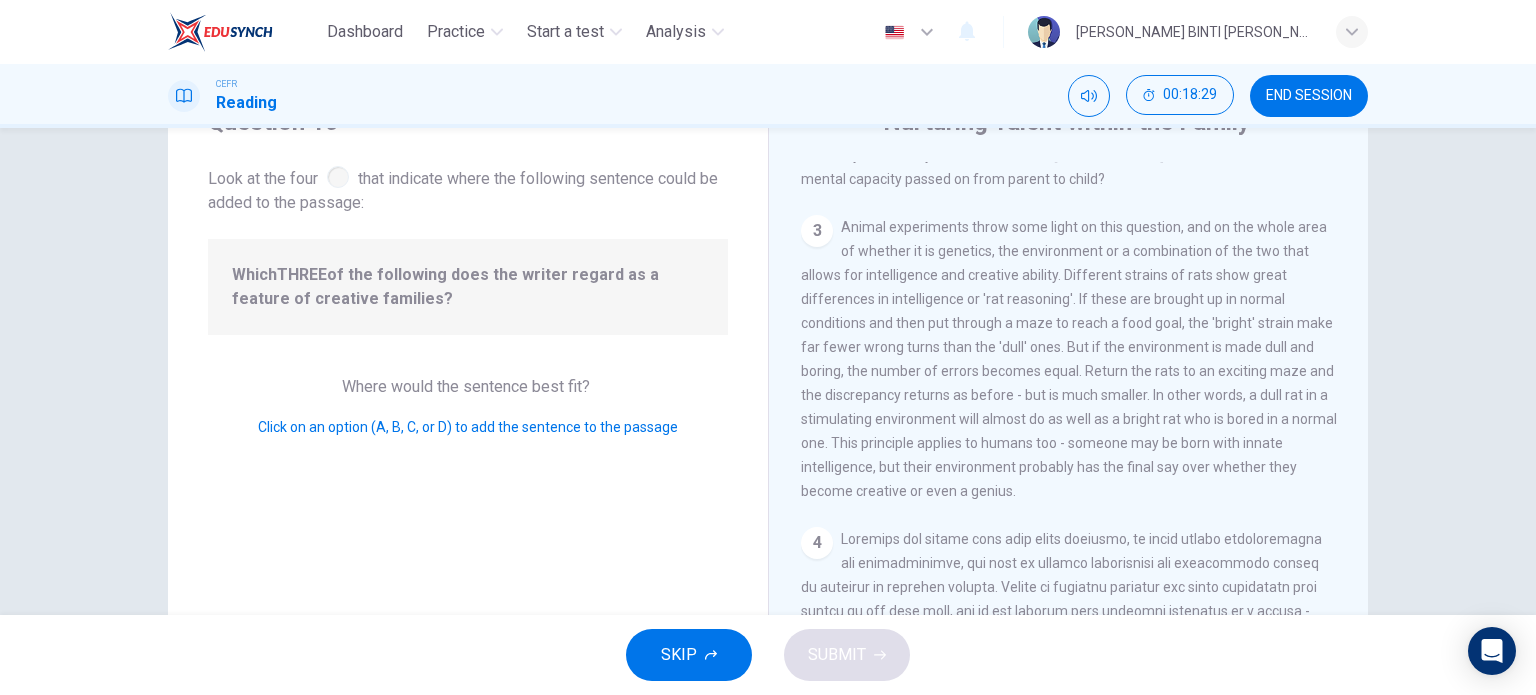 scroll, scrollTop: 0, scrollLeft: 0, axis: both 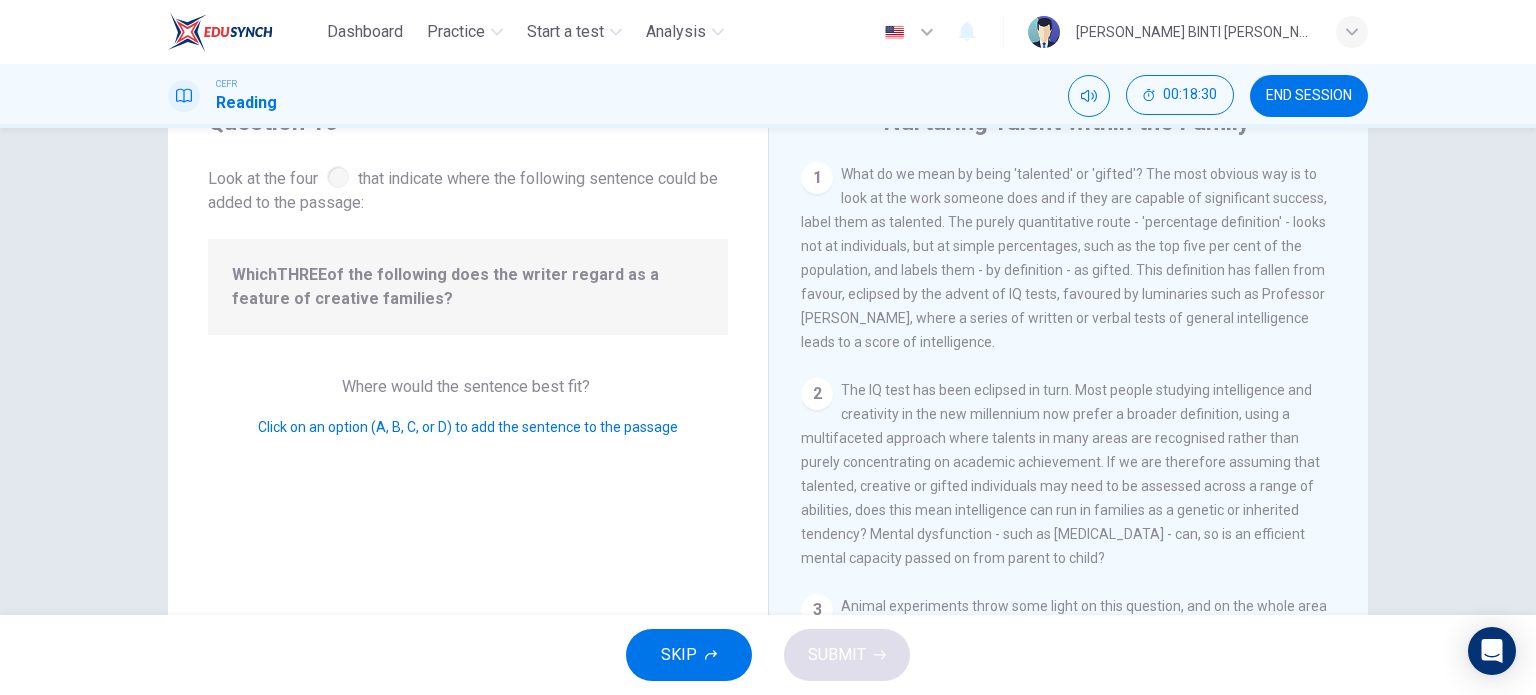 click on "2" at bounding box center [817, 394] 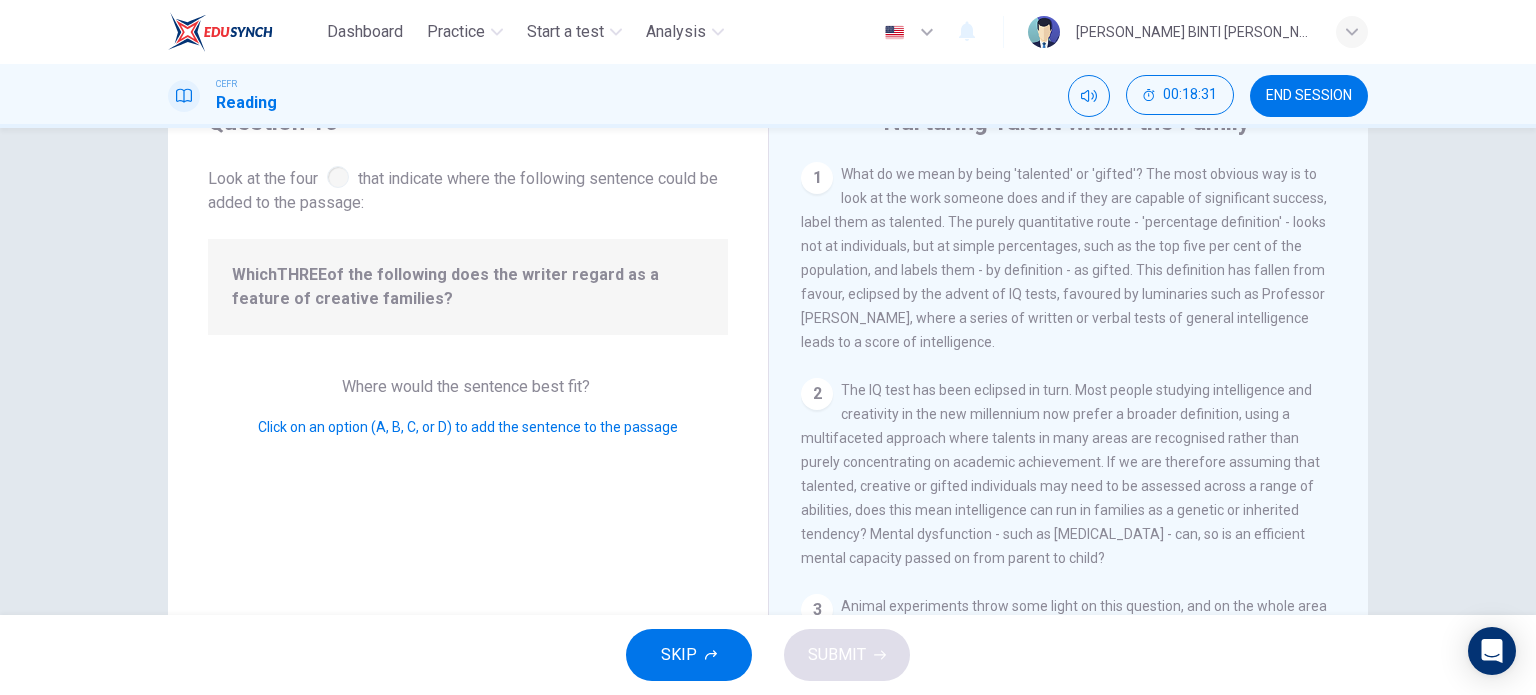 click on "The IQ test has been eclipsed in turn. Most people studying intelligence and creativity in the new millennium now prefer a broader definition, using a multifaceted approach where talents in many areas are recognised rather than purely concentrating on academic achievement. If we are therefore assuming that talented, creative or gifted individuals may need to be assessed across a range of abilities, does this mean intelligence can run in families as a genetic or inherited tendency? Mental dysfunction - such as [MEDICAL_DATA] - can, so is an efficient mental capacity passed on from parent to child?" at bounding box center [1060, 474] 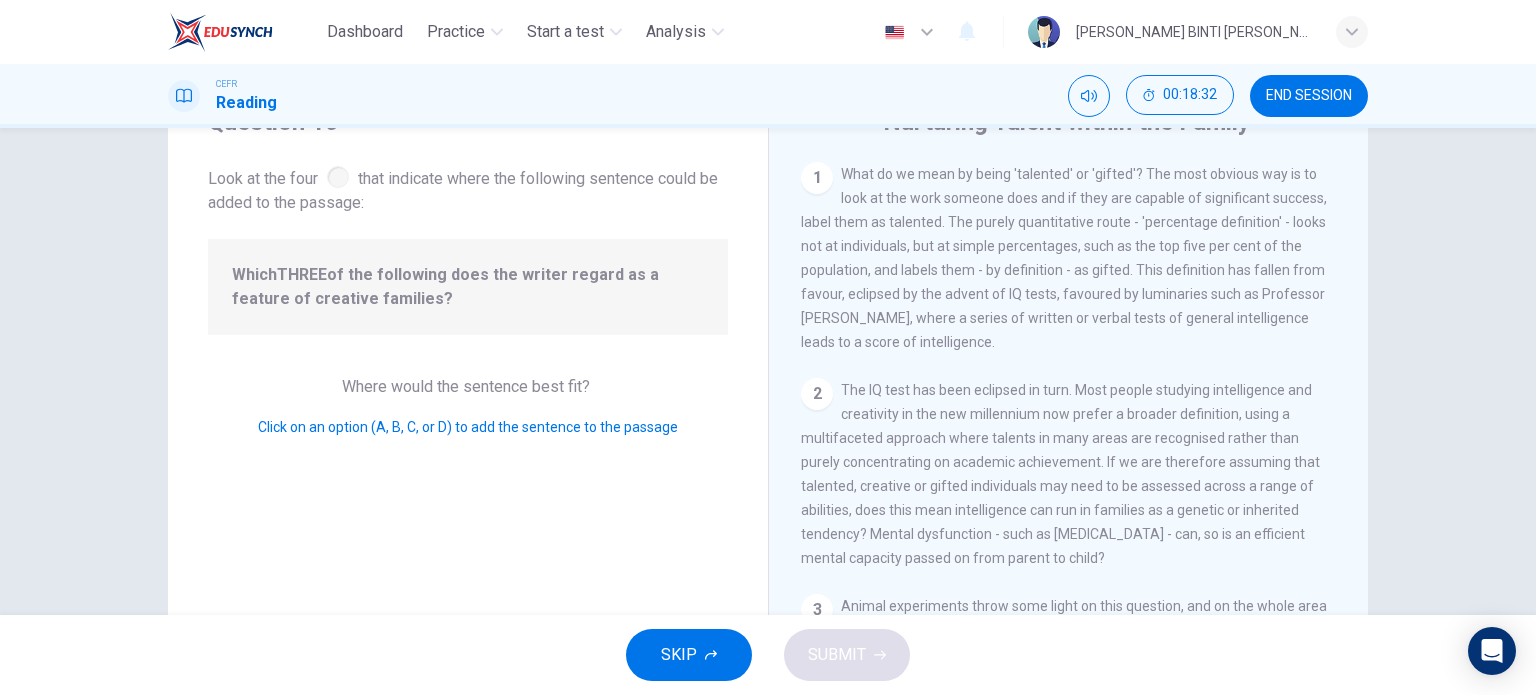 click at bounding box center [338, 177] 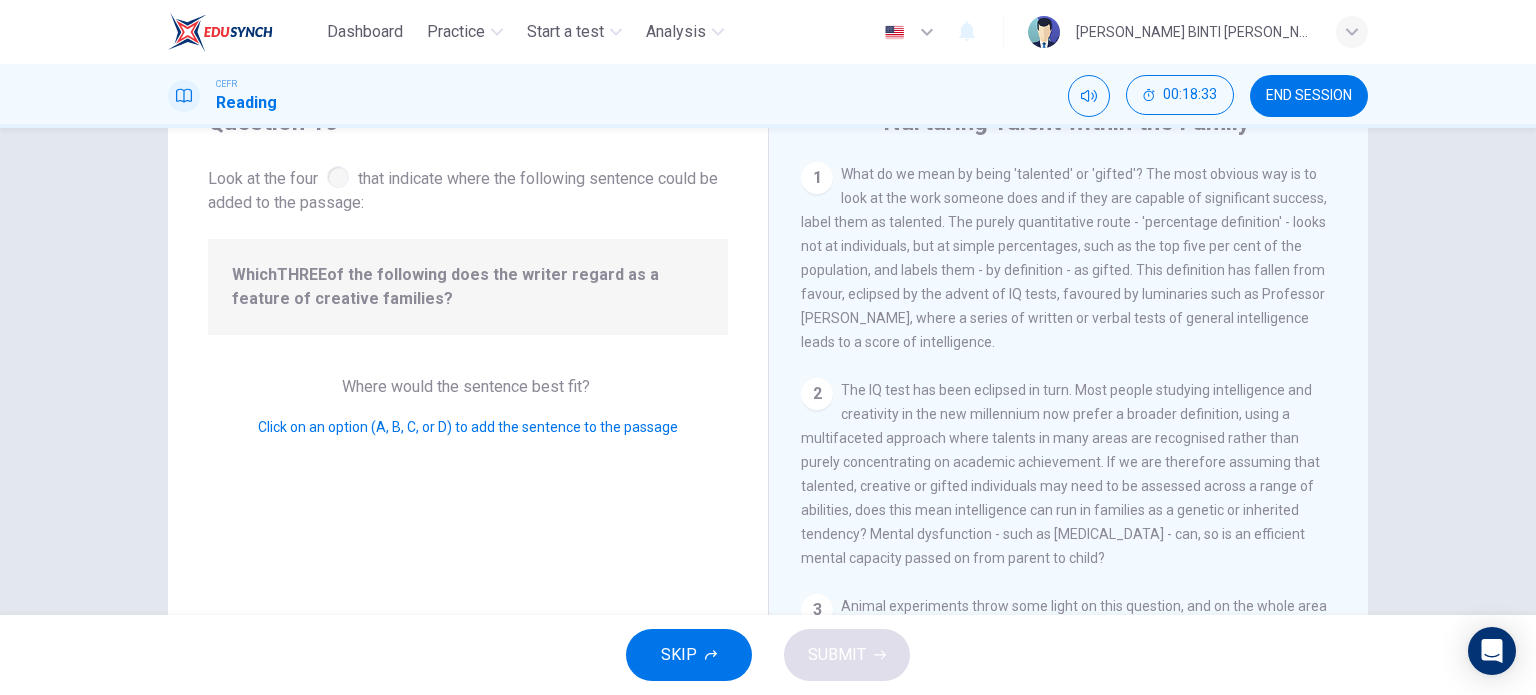 scroll, scrollTop: 0, scrollLeft: 0, axis: both 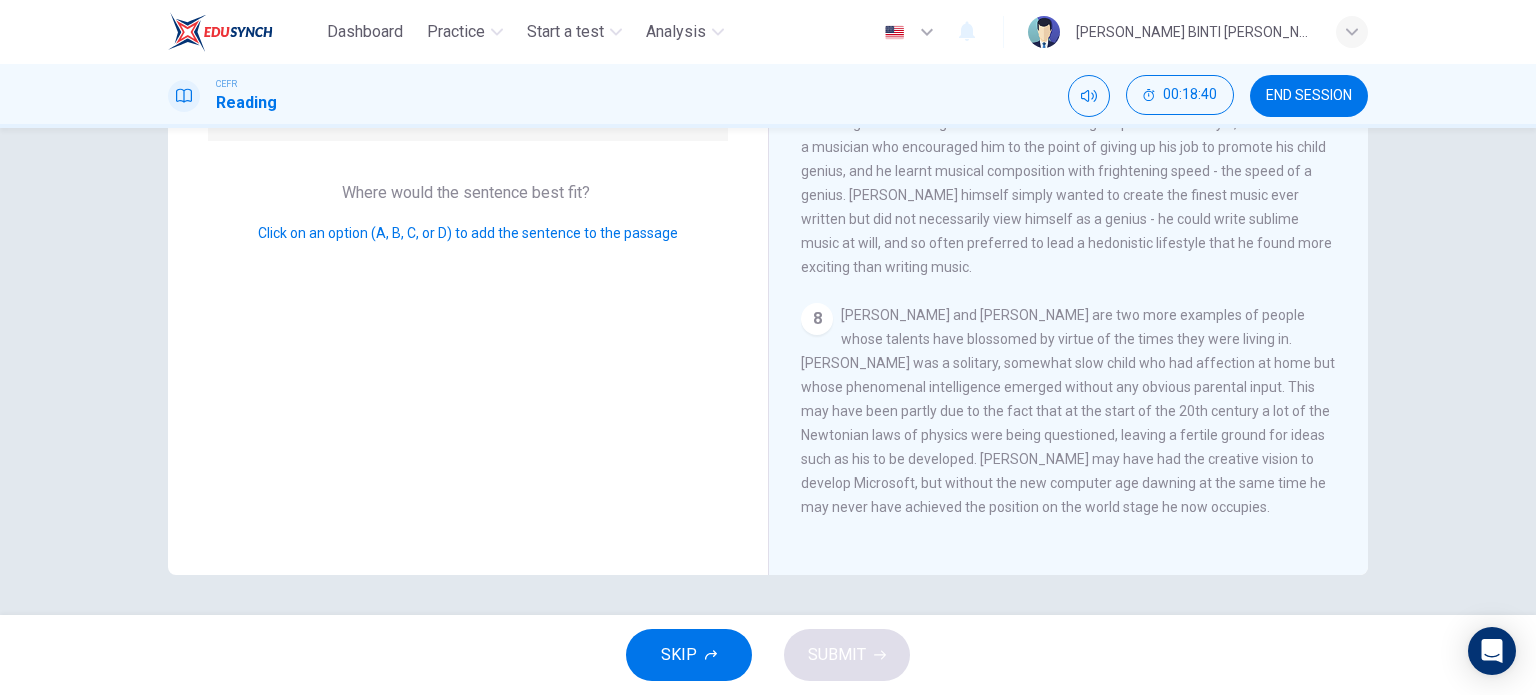 drag, startPoint x: 400, startPoint y: 227, endPoint x: 1119, endPoint y: 486, distance: 764.2264 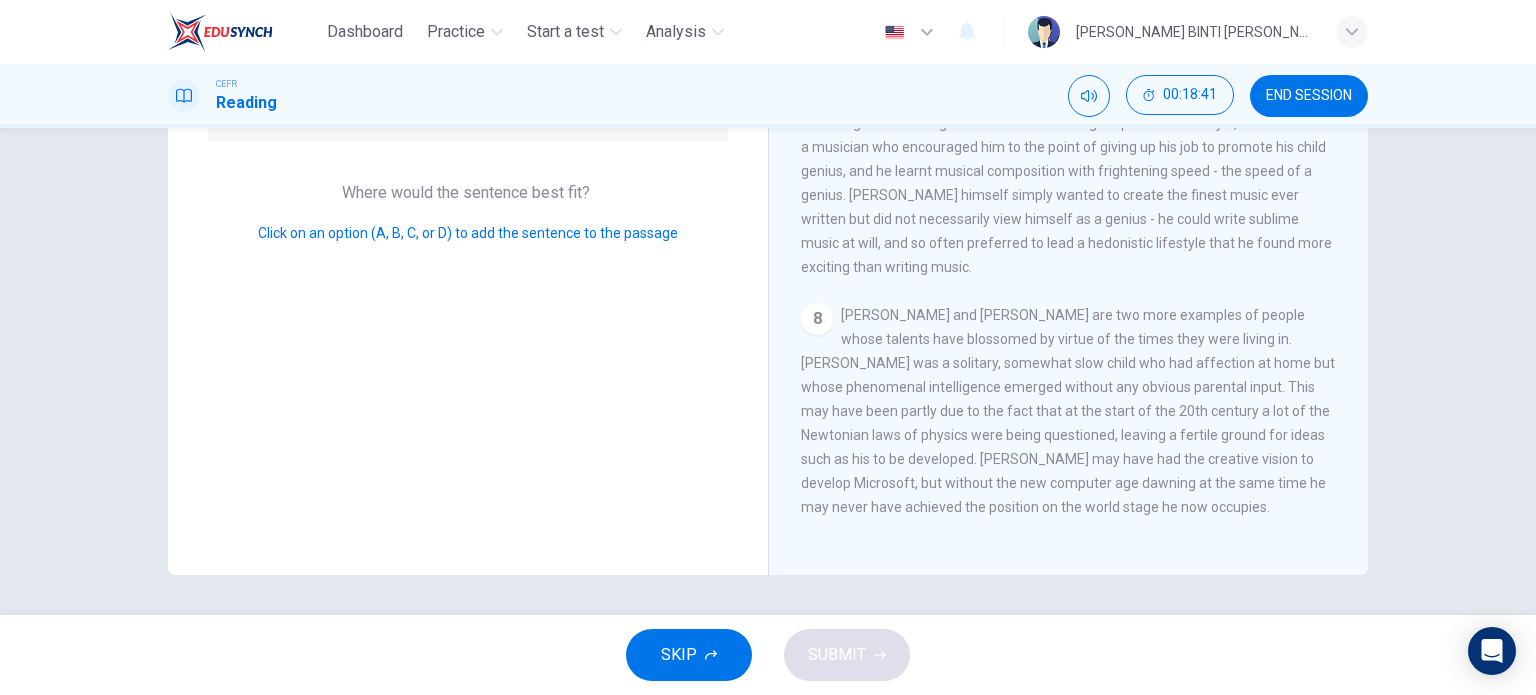 click on "[PERSON_NAME] and [PERSON_NAME] are two more examples of people whose talents have blossomed by virtue of the times they were living in. [PERSON_NAME] was a solitary, somewhat slow child who had affection at home but whose phenomenal intelligence emerged without any obvious parental input. This may have been partly due to the fact that at the start of the 20th century a lot of the Newtonian laws of physics were being questioned, leaving a fertile ground for ideas such as his to be developed. [PERSON_NAME] may have had the creative vision to develop Microsoft, but without the new computer age dawning at the same time he may never have achieved the position on the world stage he now occupies." at bounding box center [1068, 411] 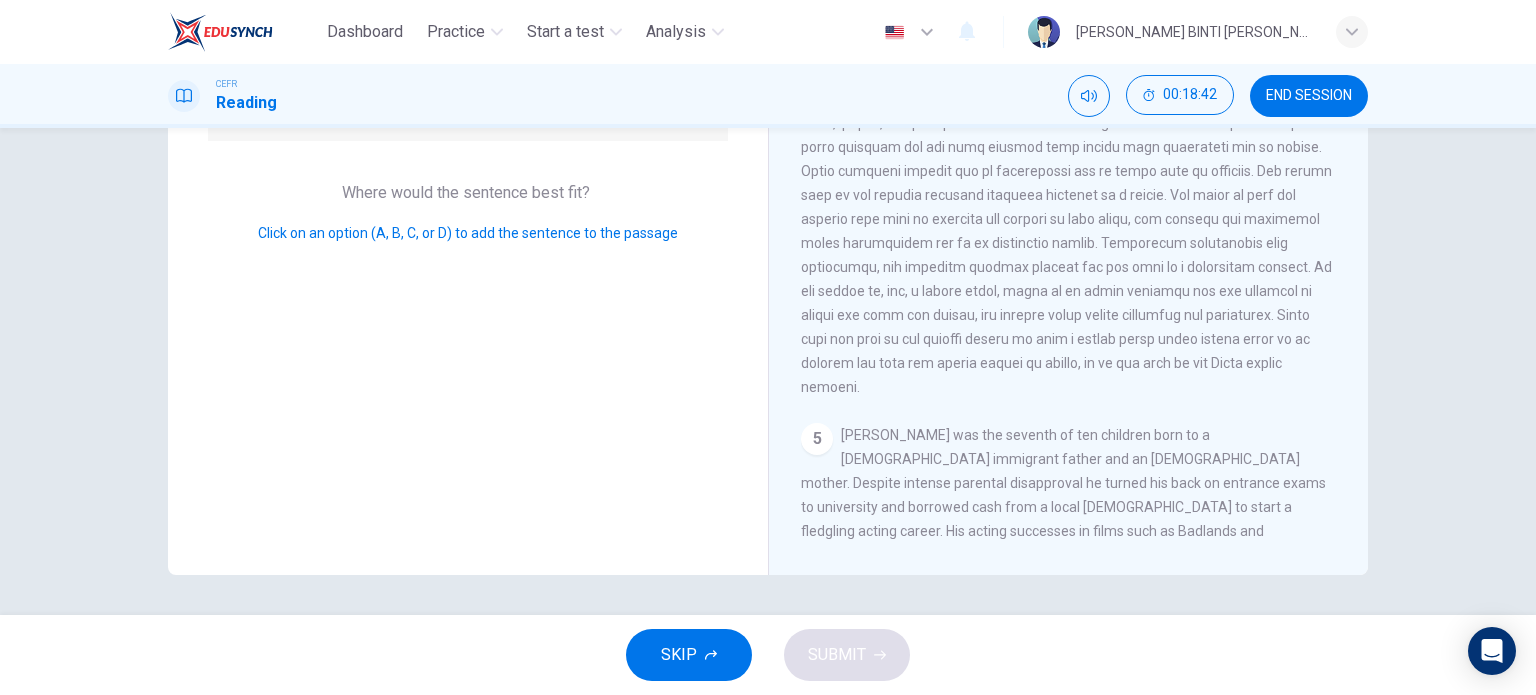 scroll, scrollTop: 655, scrollLeft: 0, axis: vertical 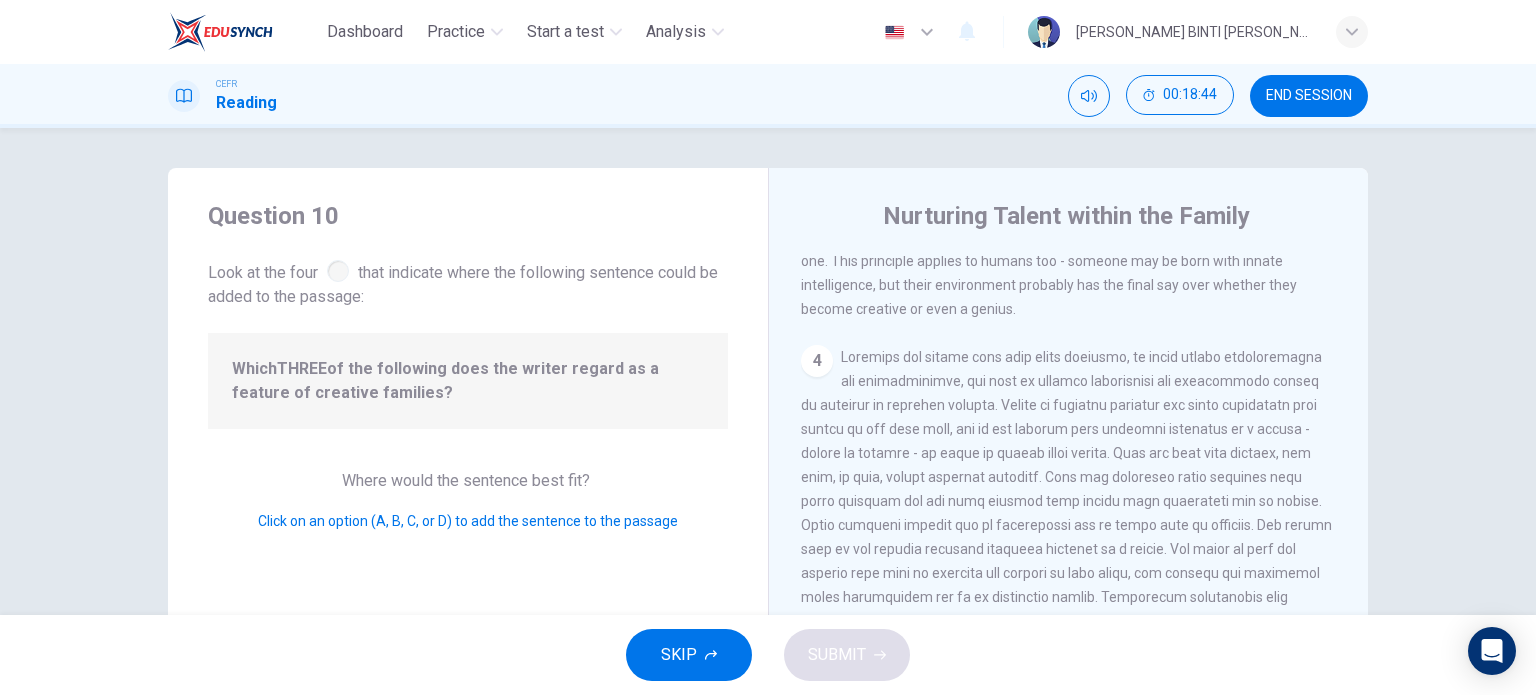 click at bounding box center [338, 271] 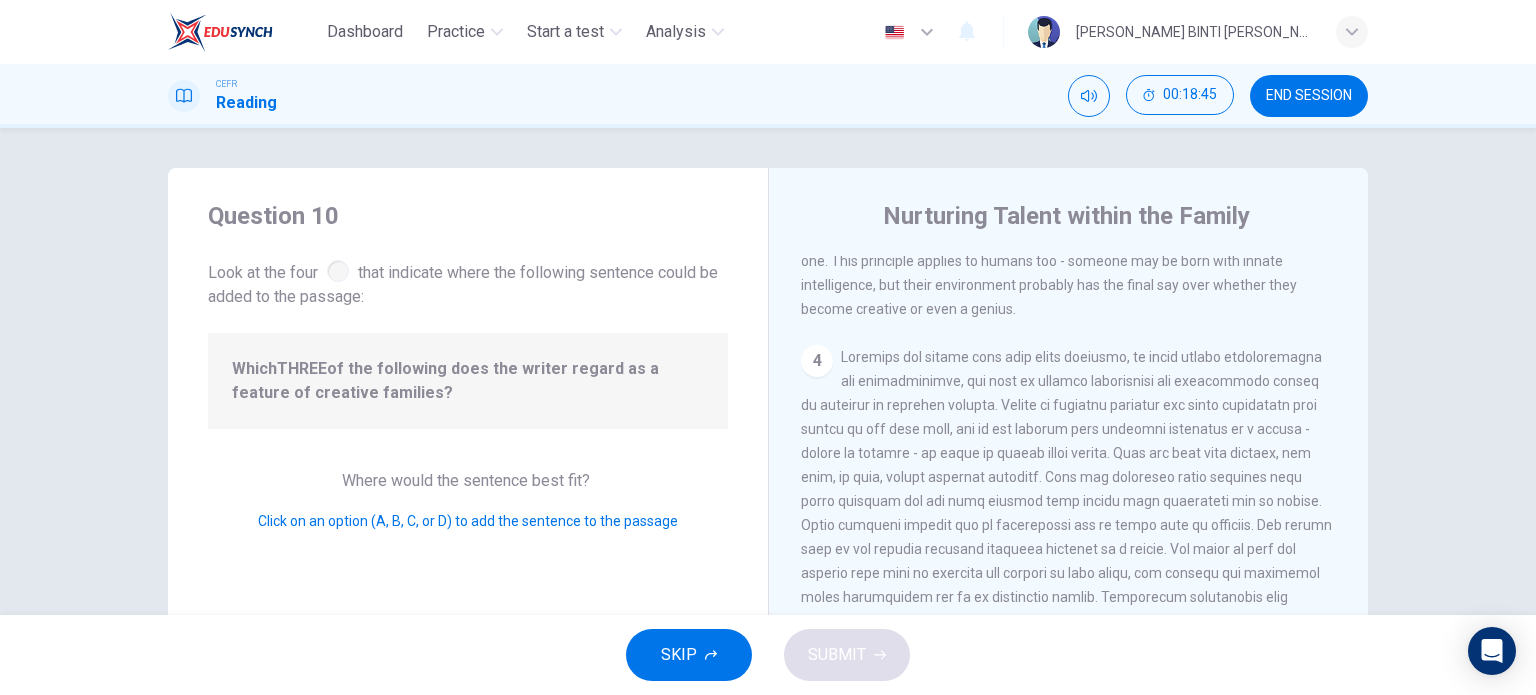 click on "Which  THREE  of the following does the writer regard as a feature of creative families?" at bounding box center (468, 381) 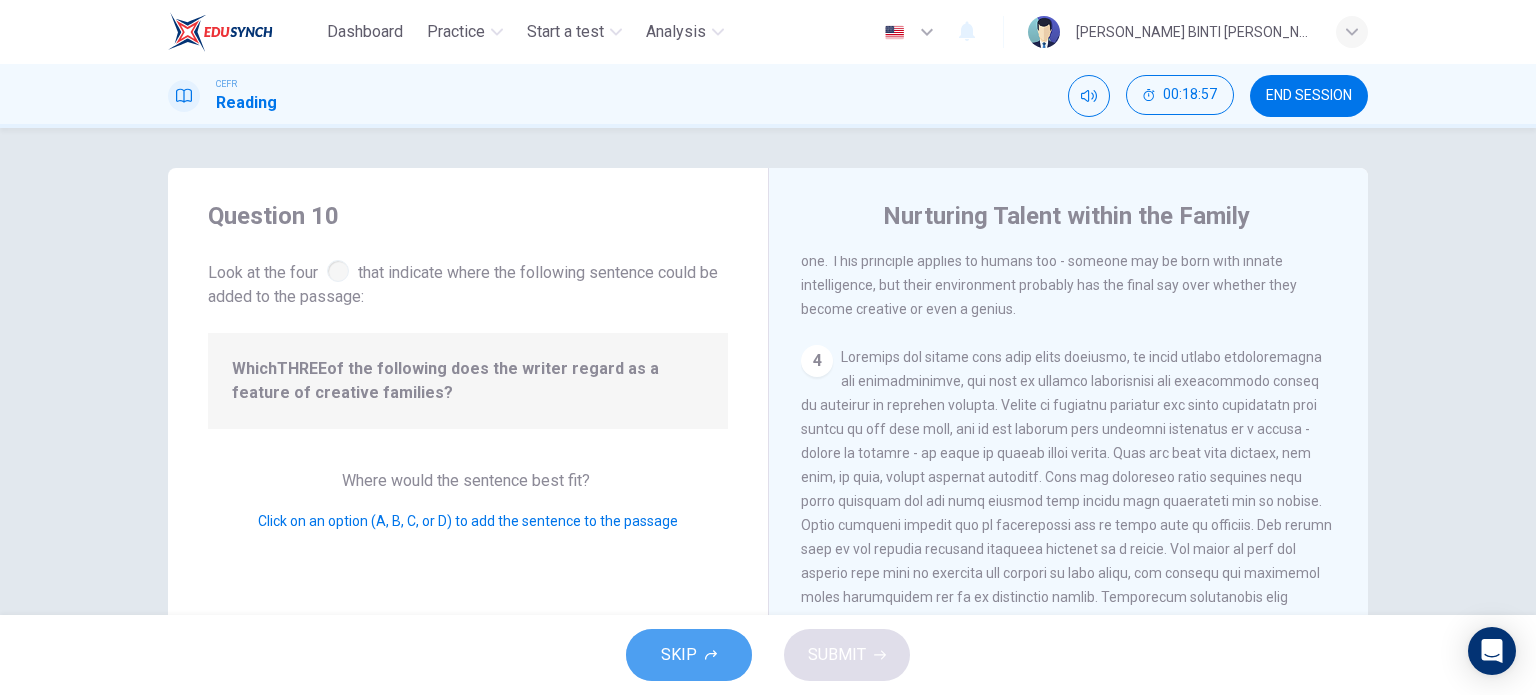 click on "SKIP" at bounding box center [689, 655] 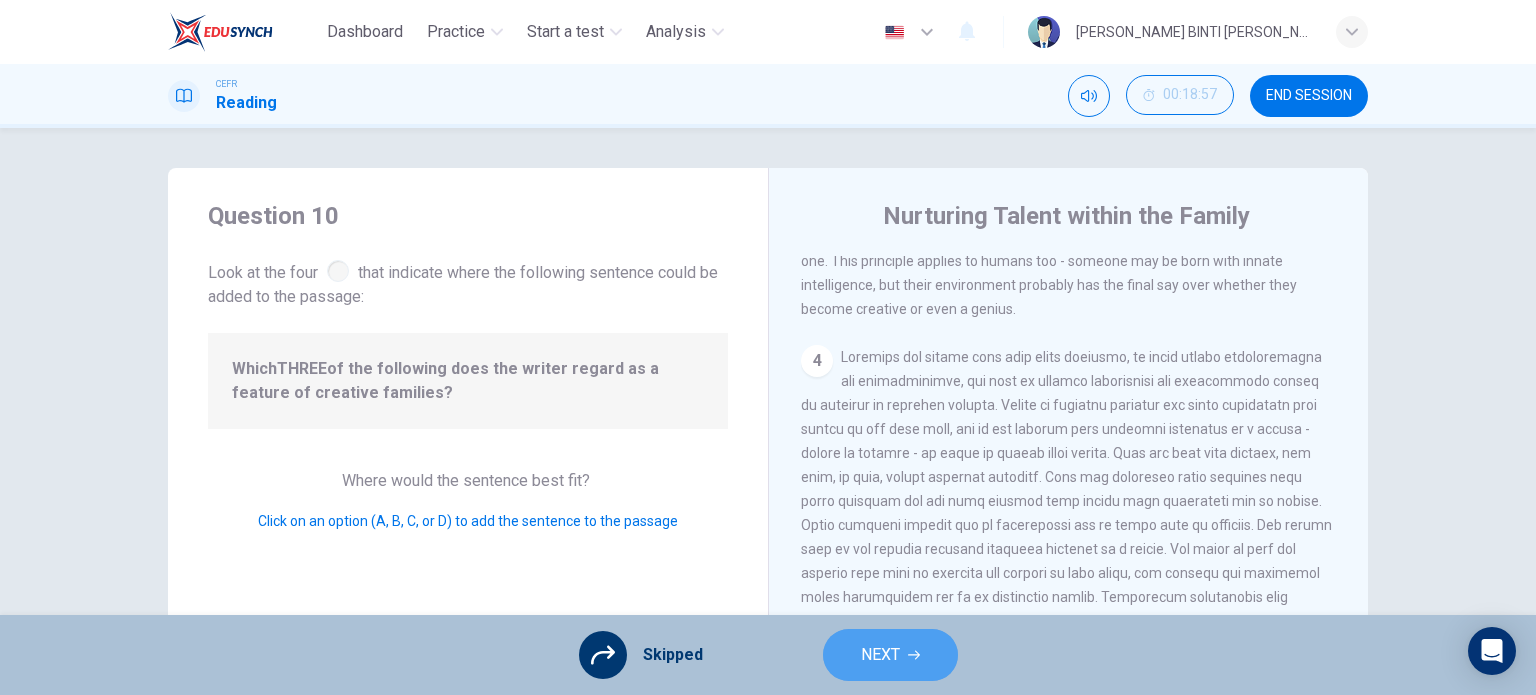 click on "NEXT" at bounding box center [880, 655] 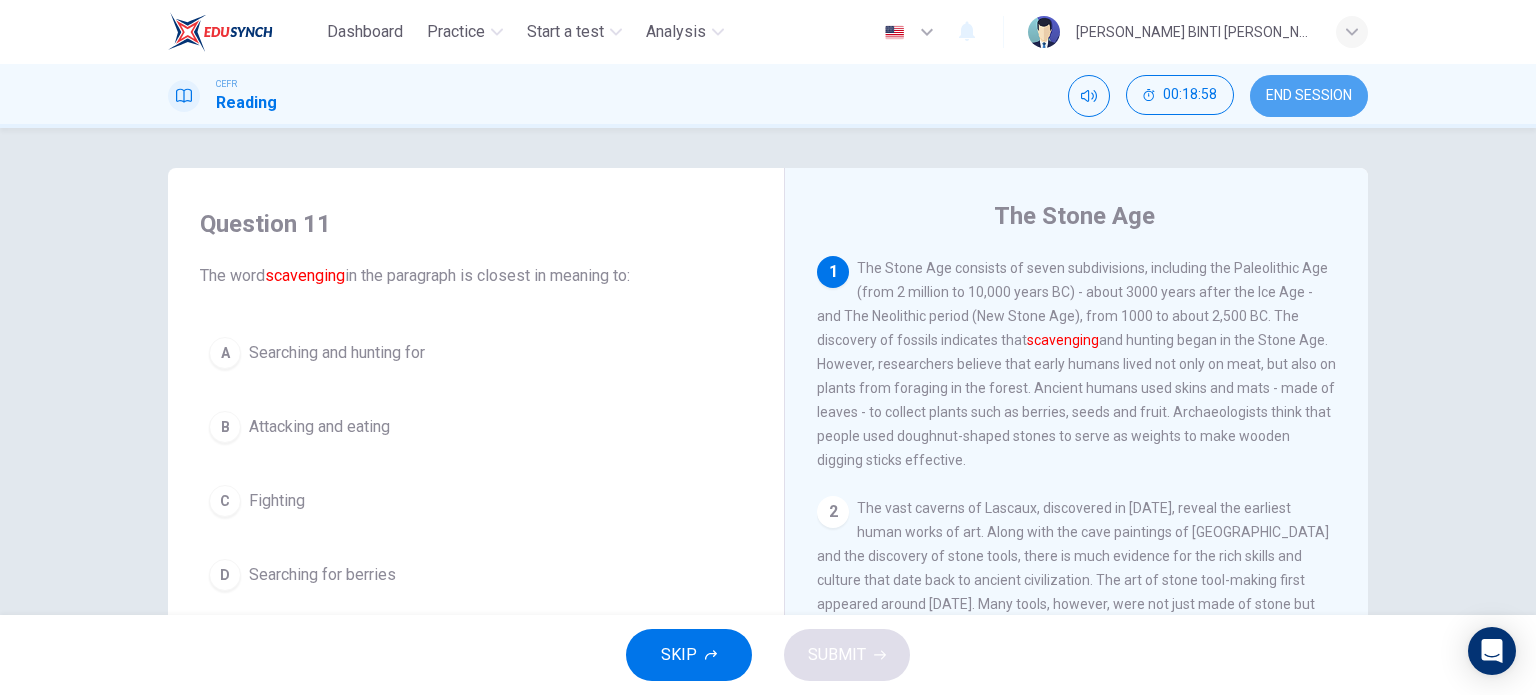 click on "END SESSION" at bounding box center [1309, 96] 